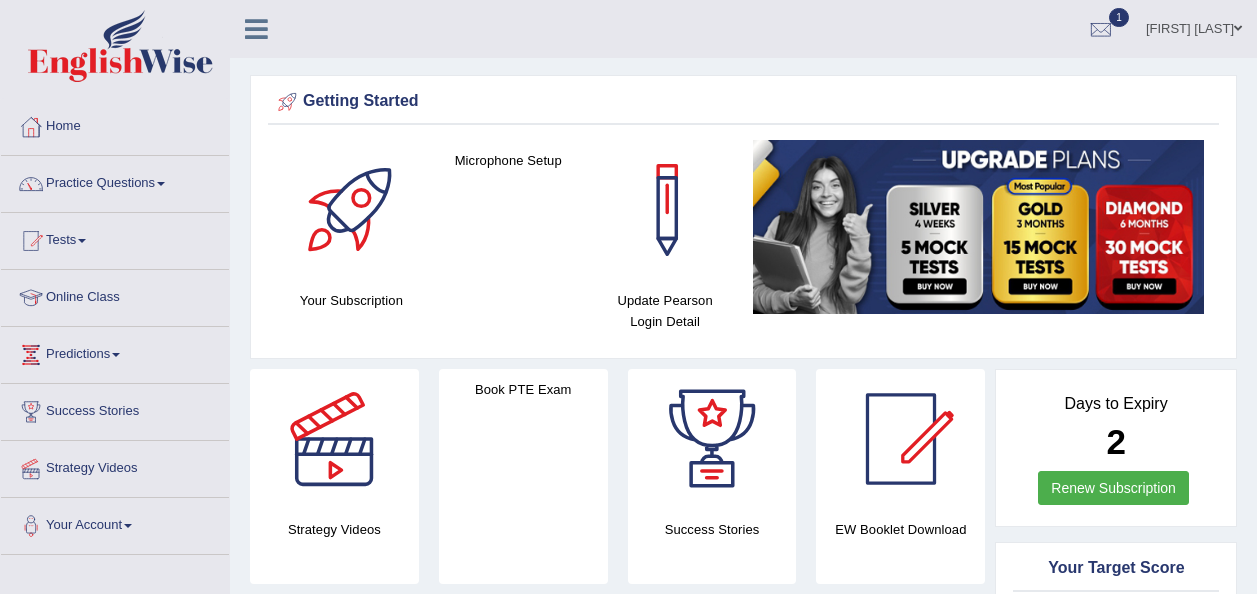 scroll, scrollTop: 0, scrollLeft: 0, axis: both 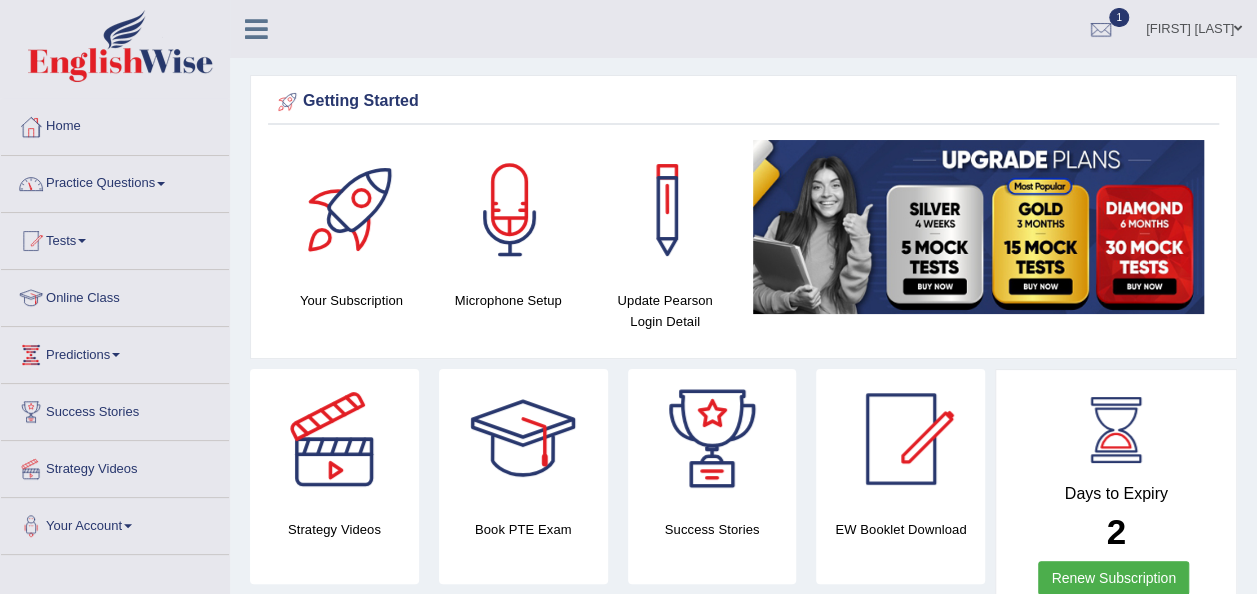 click on "Practice Questions" at bounding box center [115, 181] 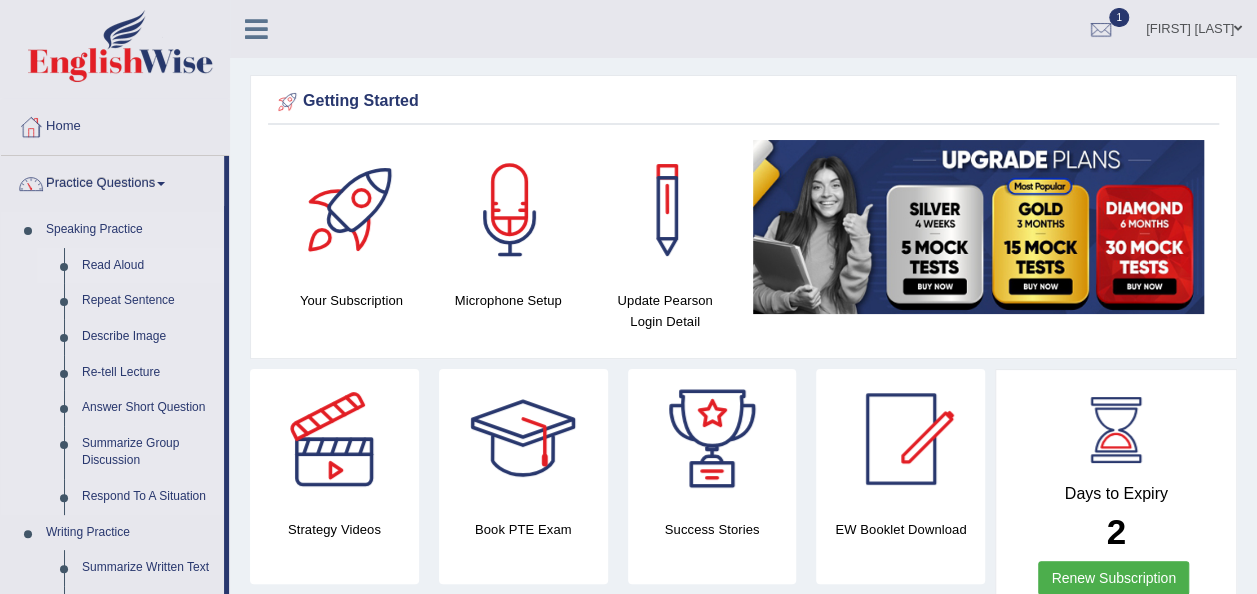 click on "Read Aloud" at bounding box center (148, 266) 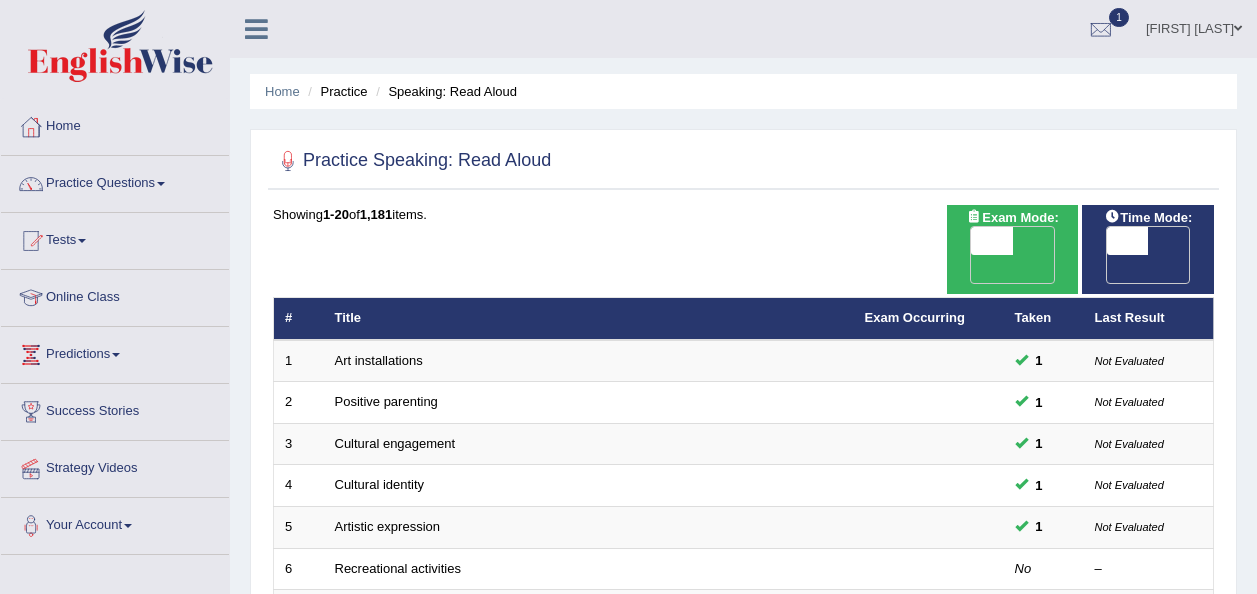 scroll, scrollTop: 0, scrollLeft: 0, axis: both 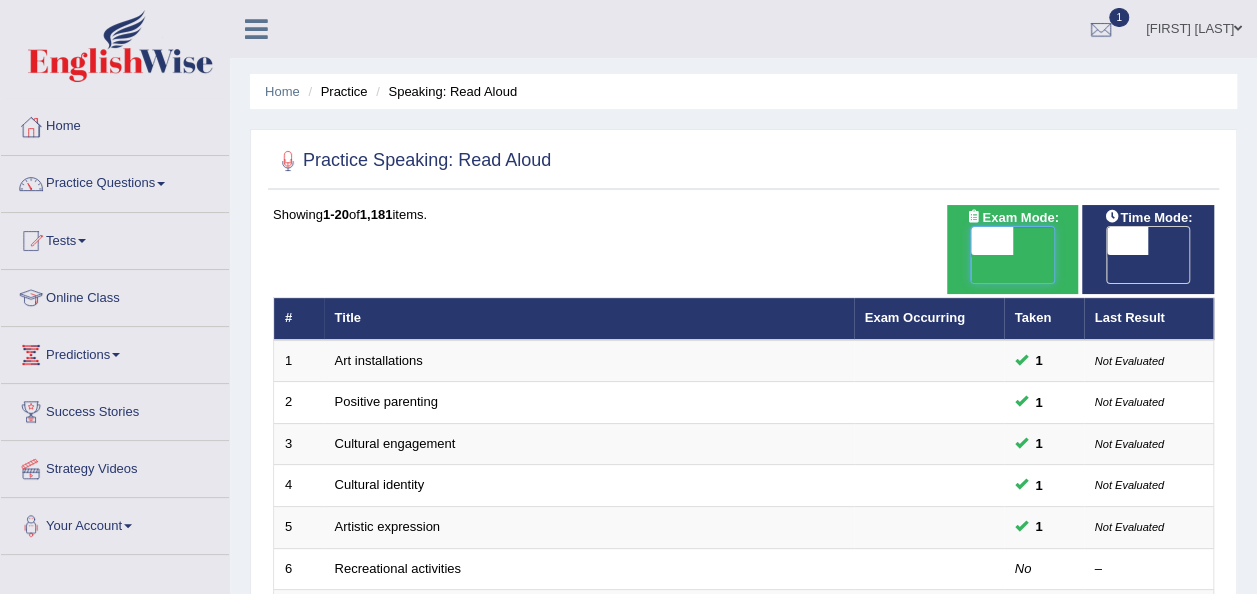 click at bounding box center (992, 241) 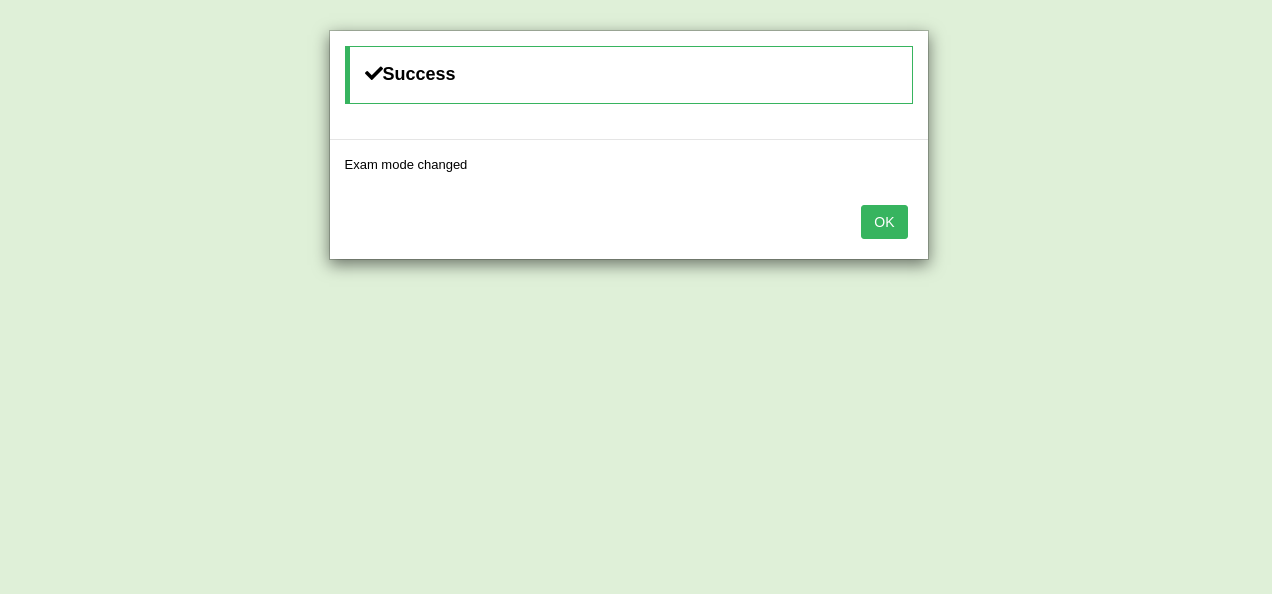 click on "OK" at bounding box center (884, 222) 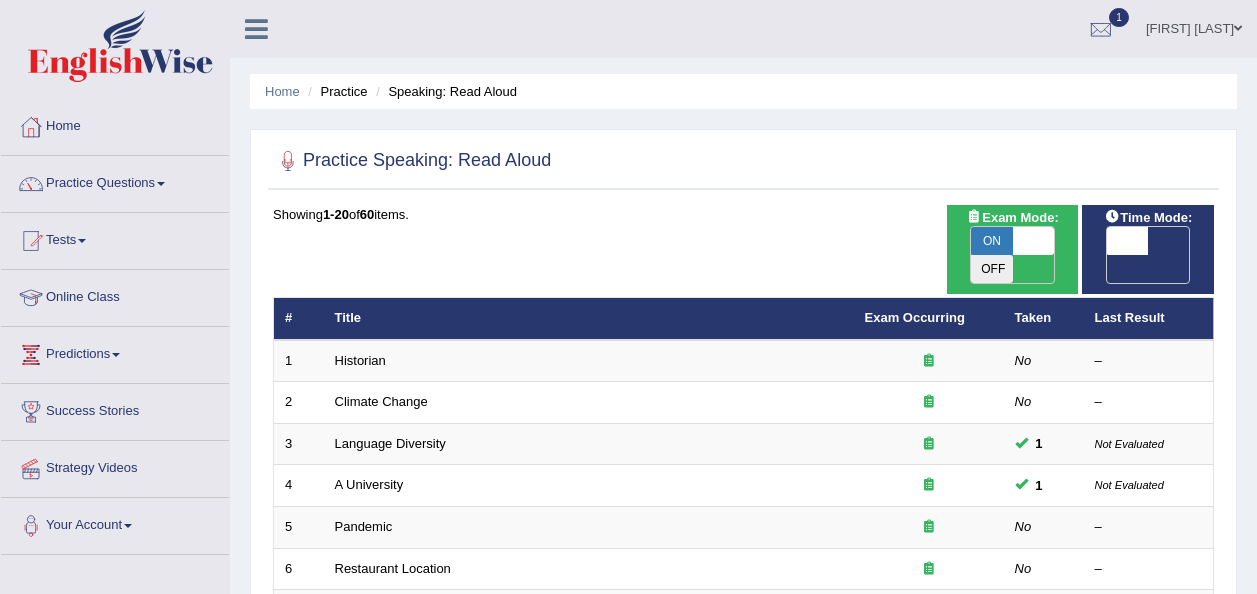 scroll, scrollTop: 0, scrollLeft: 0, axis: both 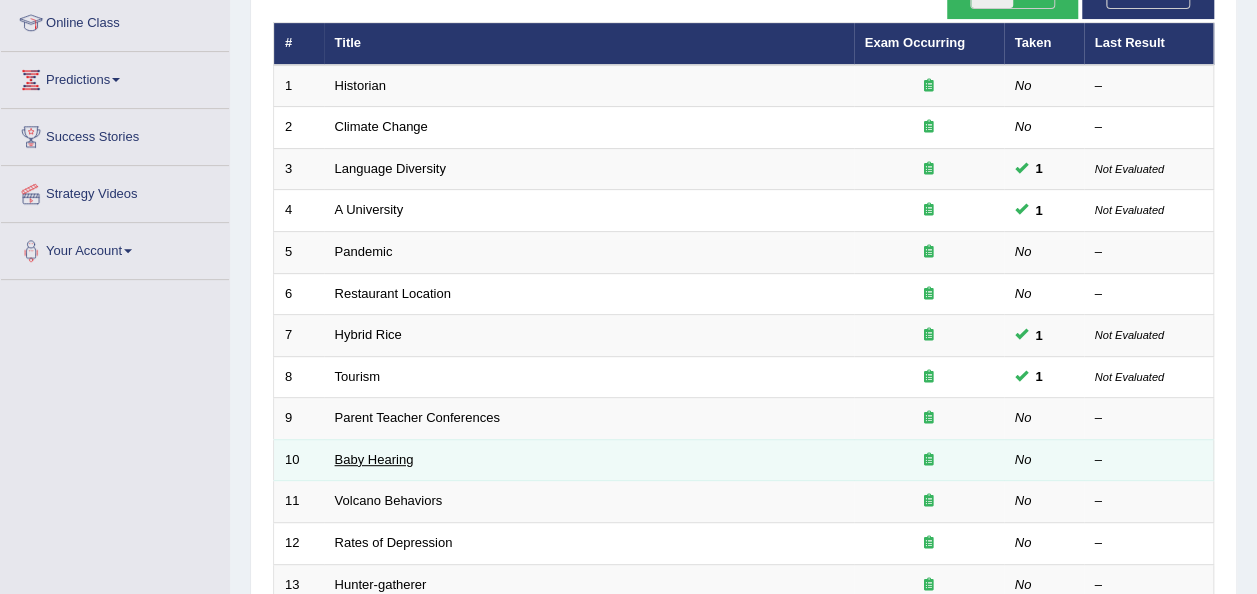 click on "Baby Hearing" at bounding box center [374, 459] 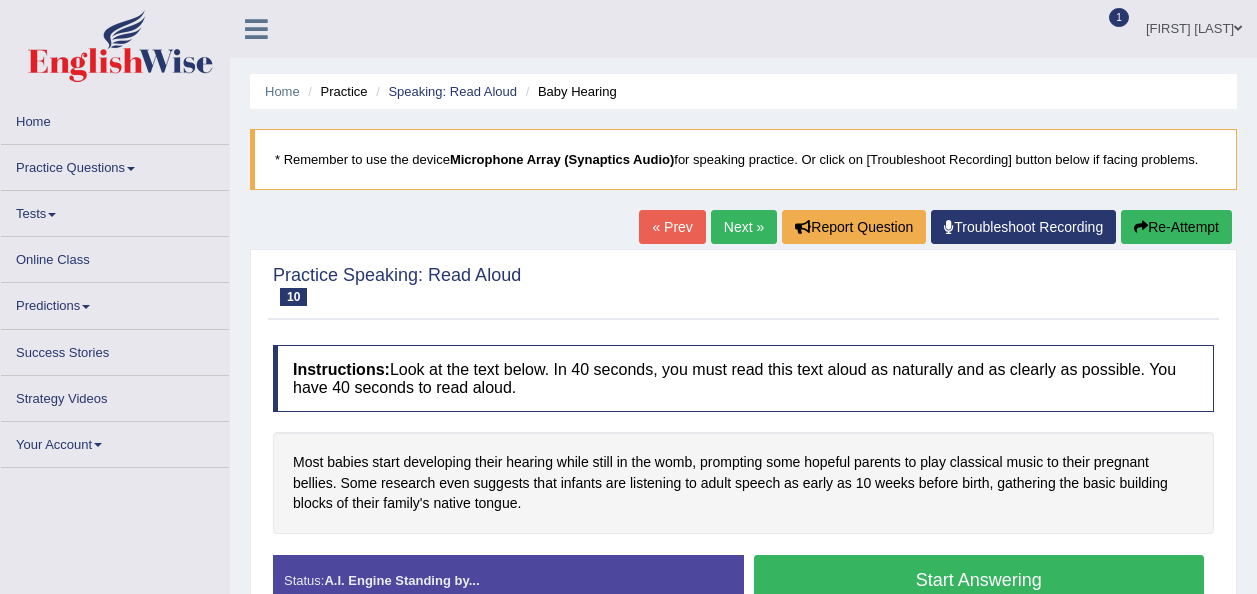 scroll, scrollTop: 0, scrollLeft: 0, axis: both 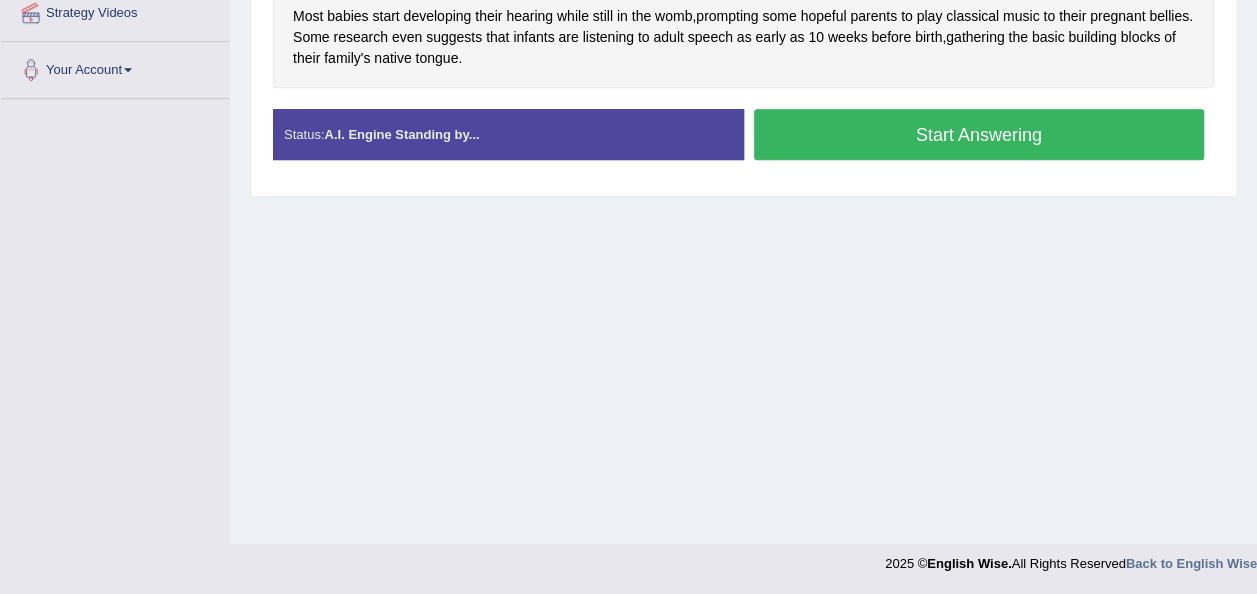 click on "Start Answering" at bounding box center [979, 134] 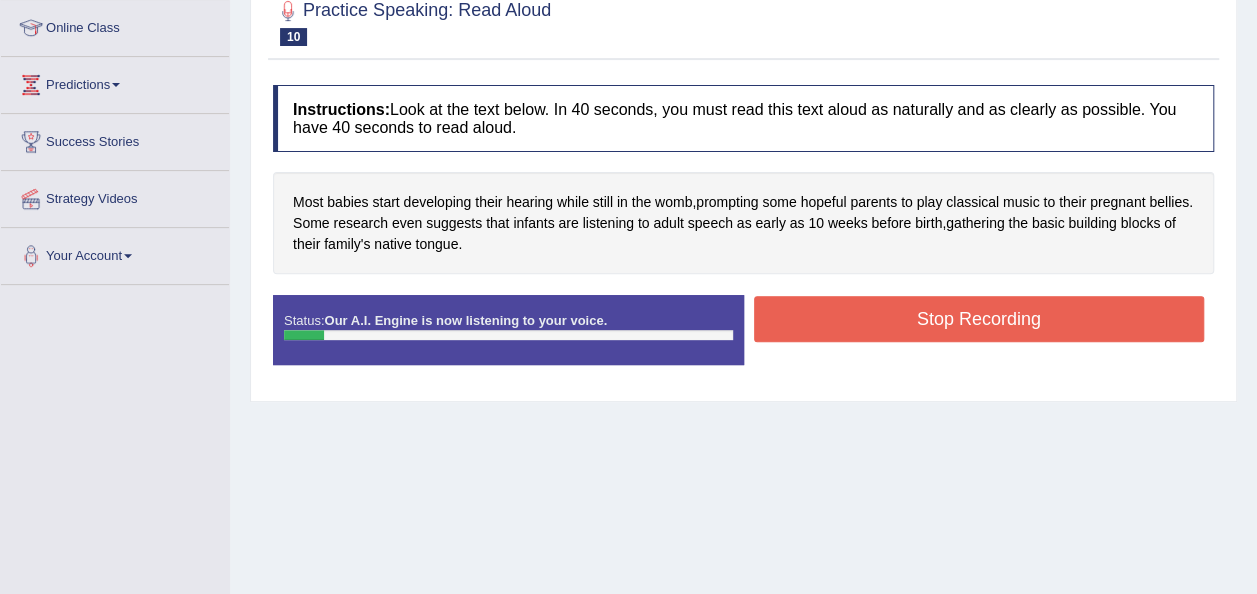 scroll, scrollTop: 262, scrollLeft: 0, axis: vertical 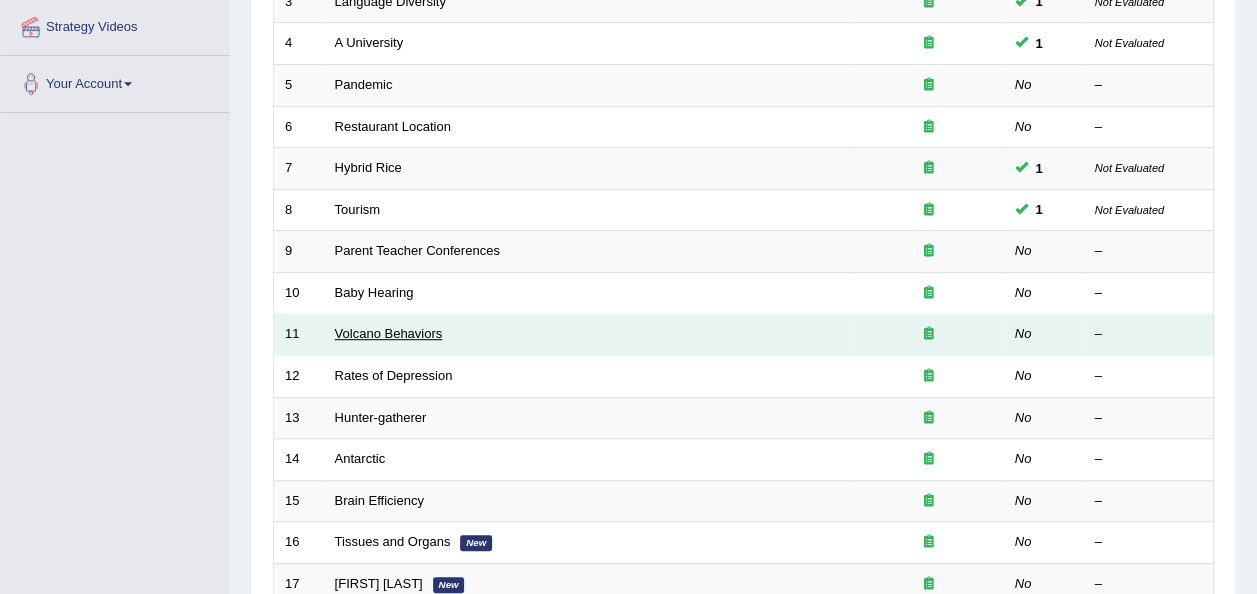 click on "Volcano Behaviors" at bounding box center (389, 333) 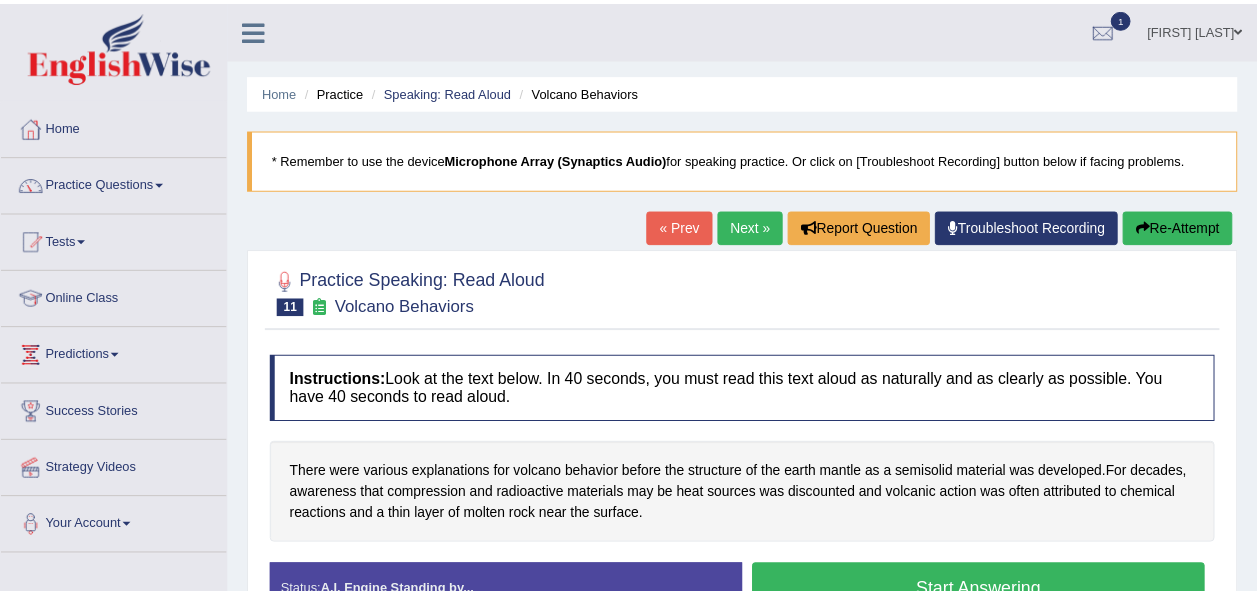 scroll, scrollTop: 0, scrollLeft: 0, axis: both 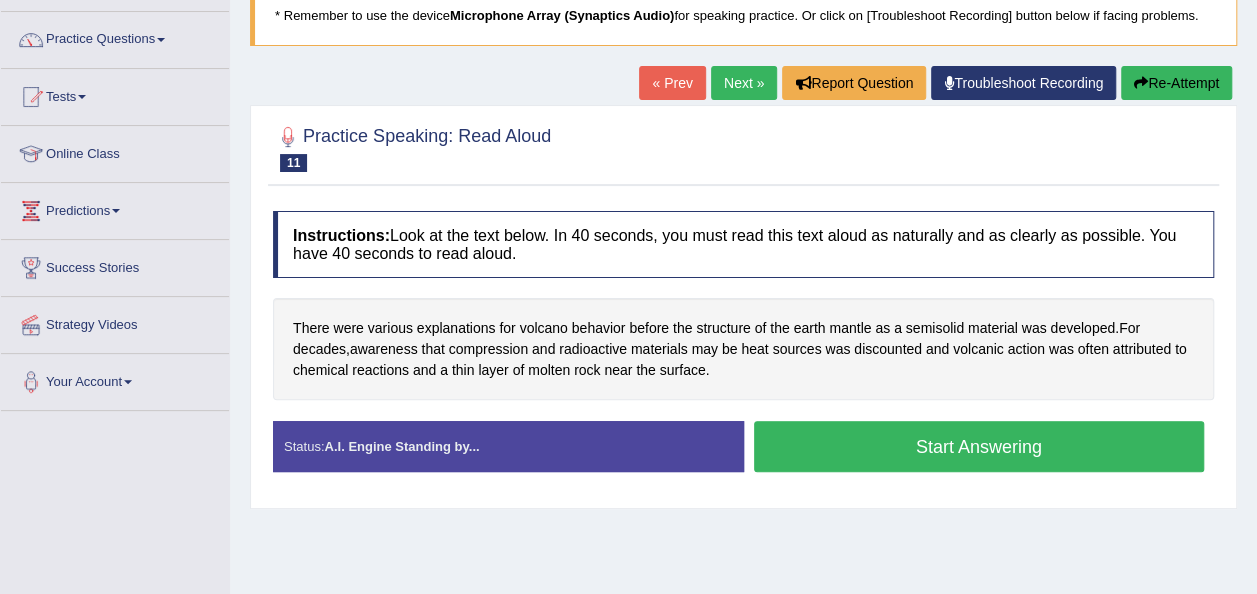click on "Start Answering" at bounding box center (979, 446) 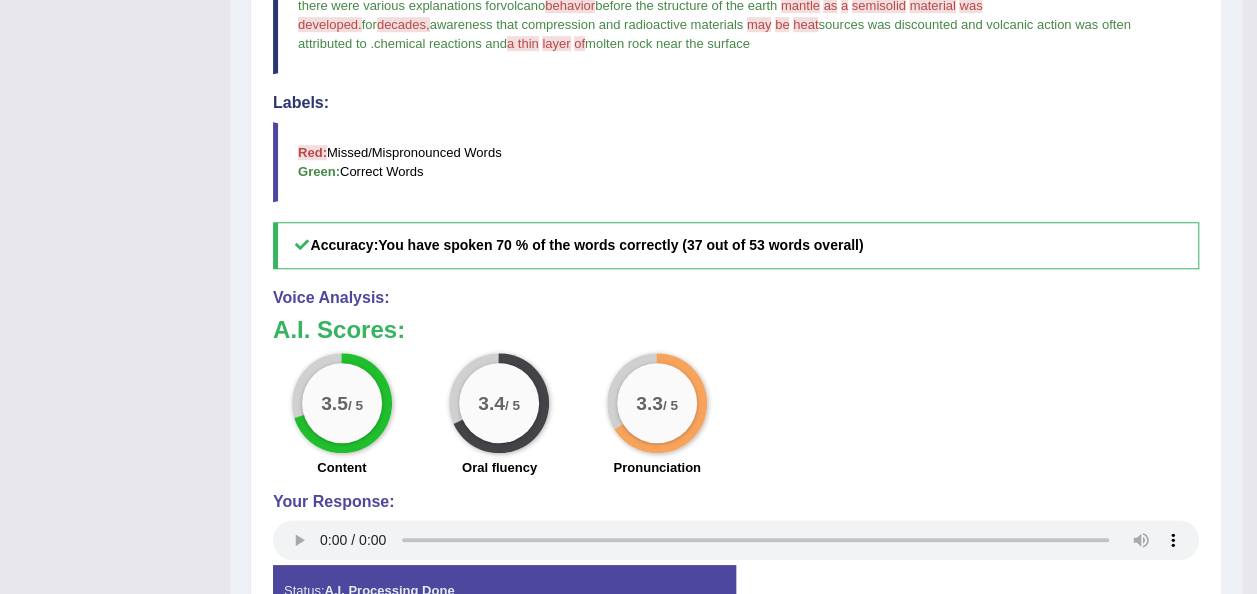 scroll, scrollTop: 631, scrollLeft: 0, axis: vertical 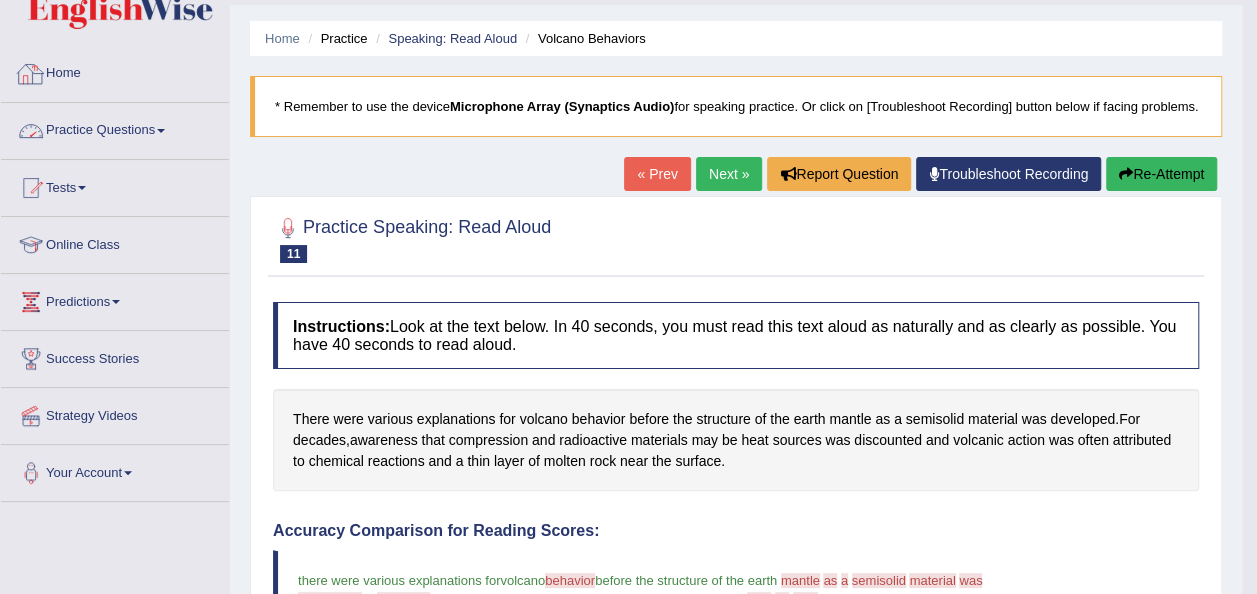 click on "Practice Questions" at bounding box center [115, 128] 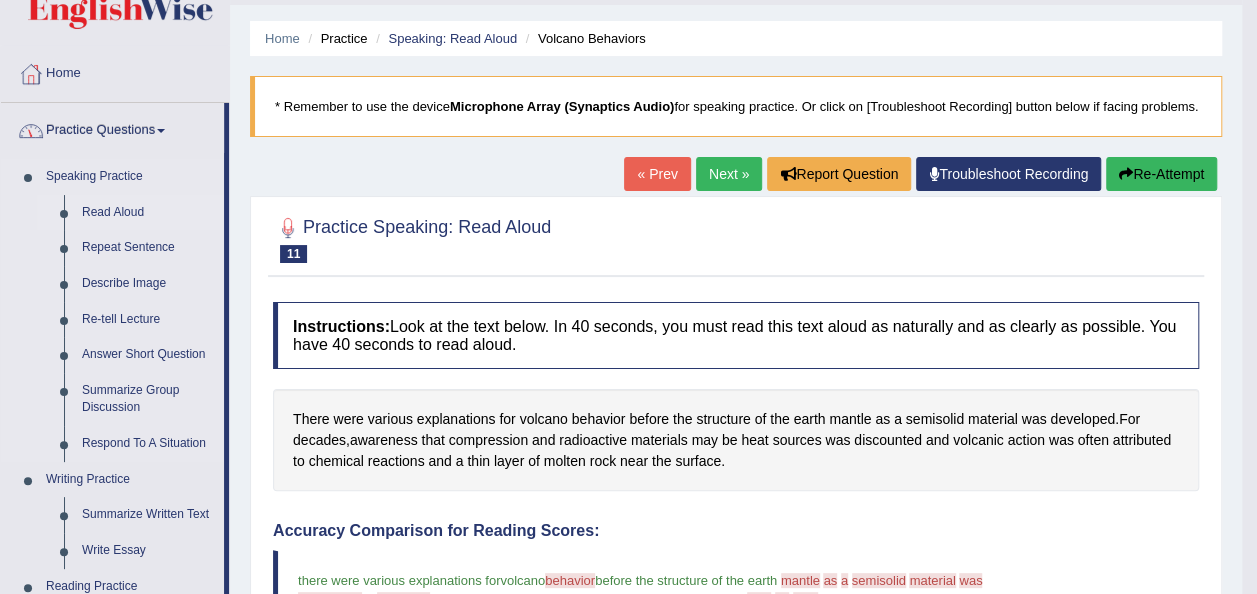 click on "Read Aloud" at bounding box center [148, 213] 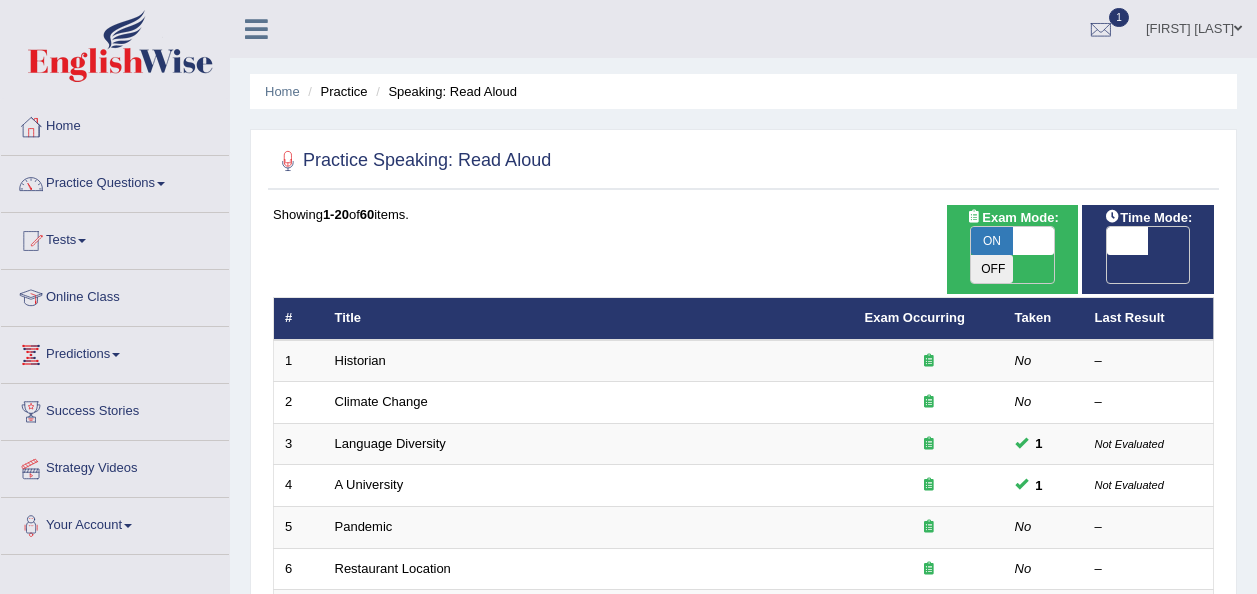 scroll, scrollTop: 0, scrollLeft: 0, axis: both 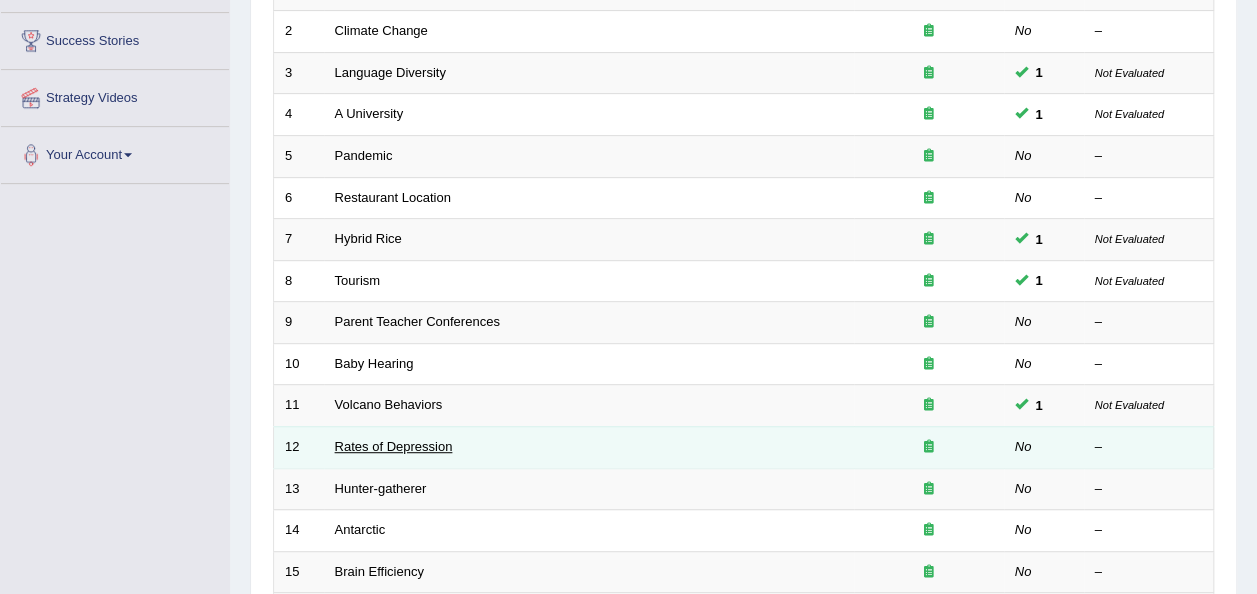 click on "Rates of Depression" at bounding box center (394, 446) 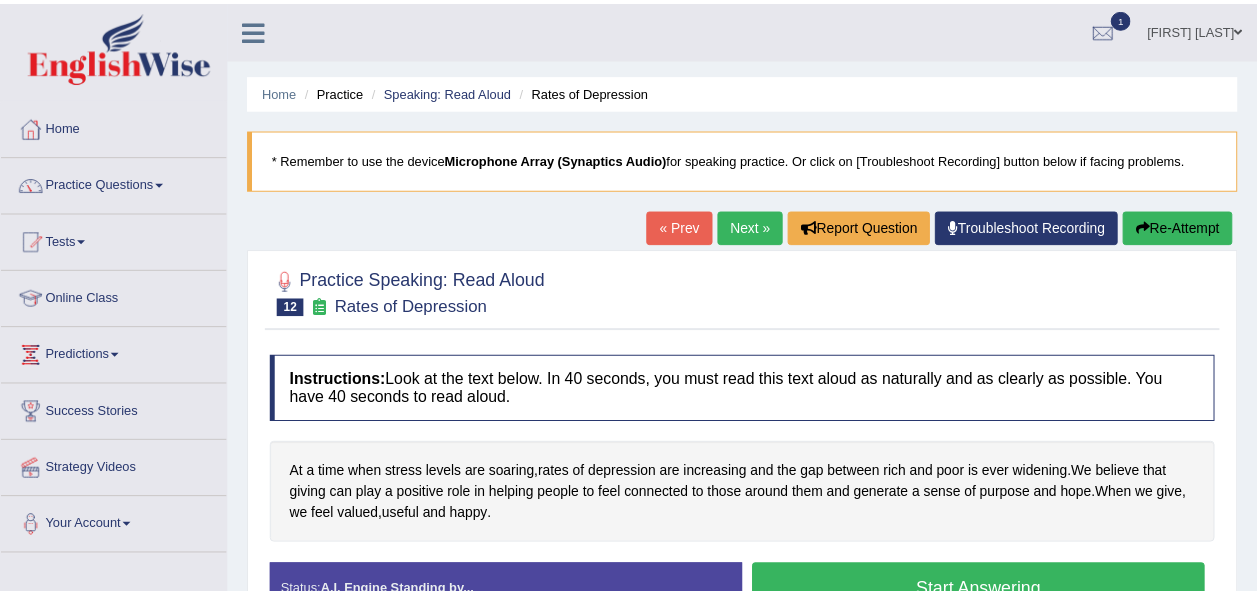 scroll, scrollTop: 0, scrollLeft: 0, axis: both 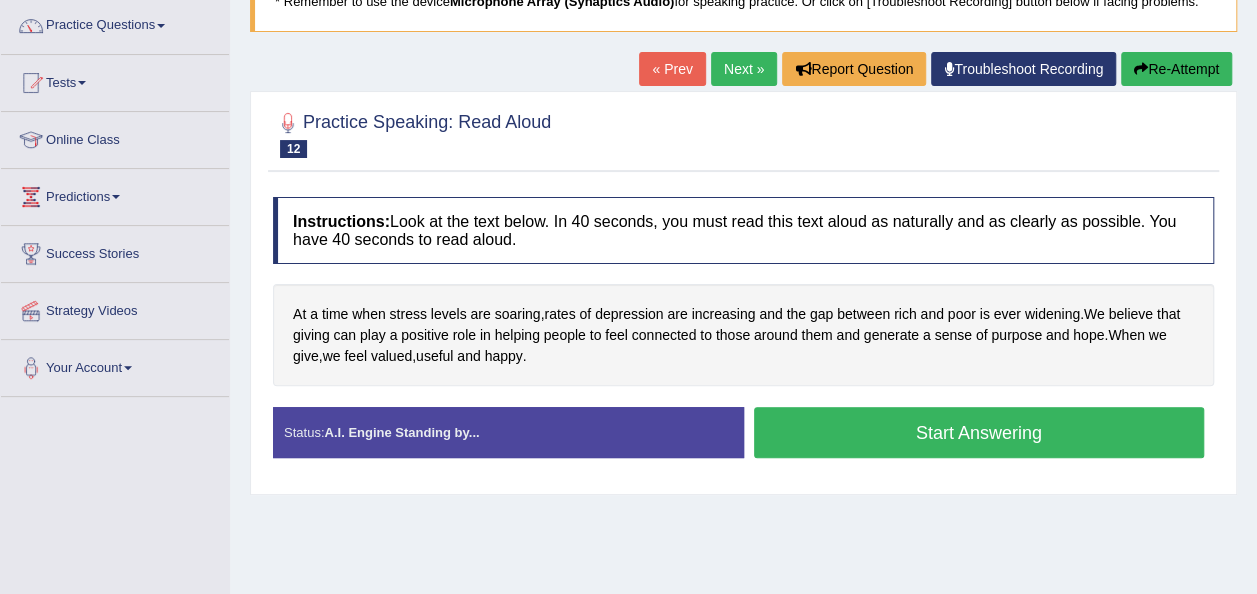 click on "Start Answering" at bounding box center [979, 432] 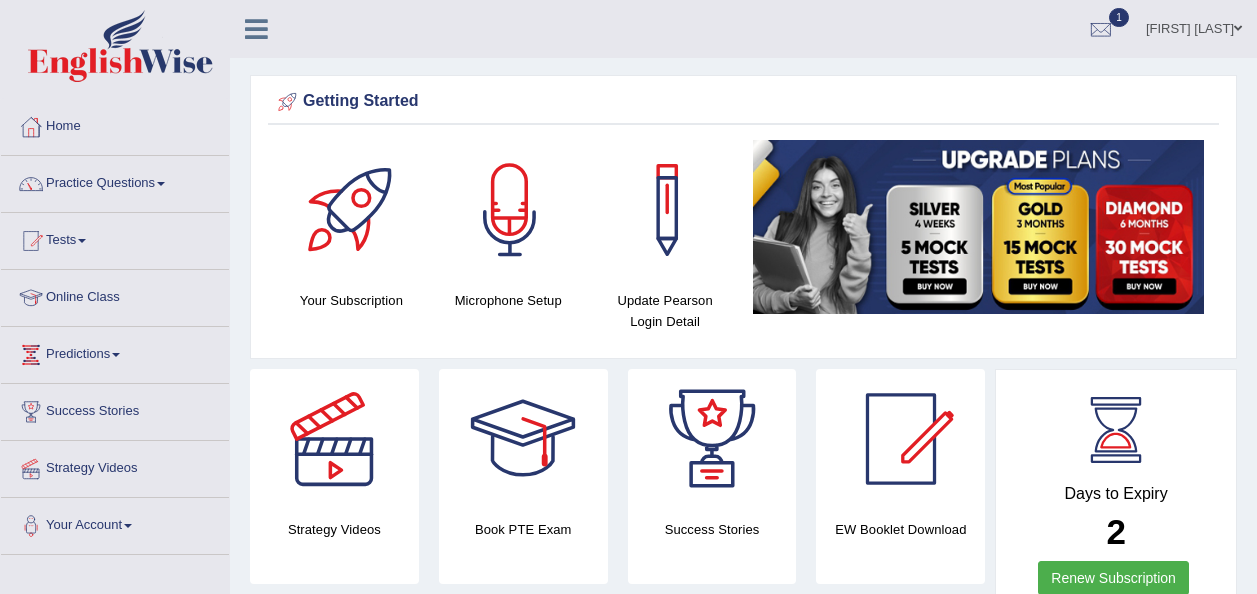 scroll, scrollTop: 0, scrollLeft: 0, axis: both 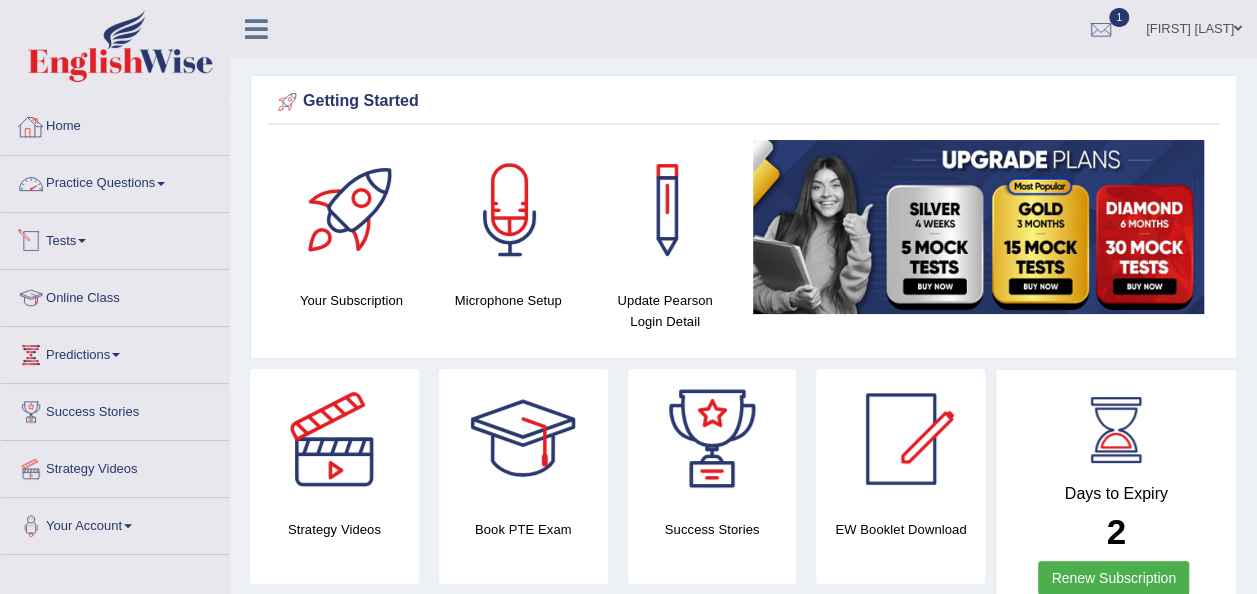 click on "Tests" at bounding box center (115, 238) 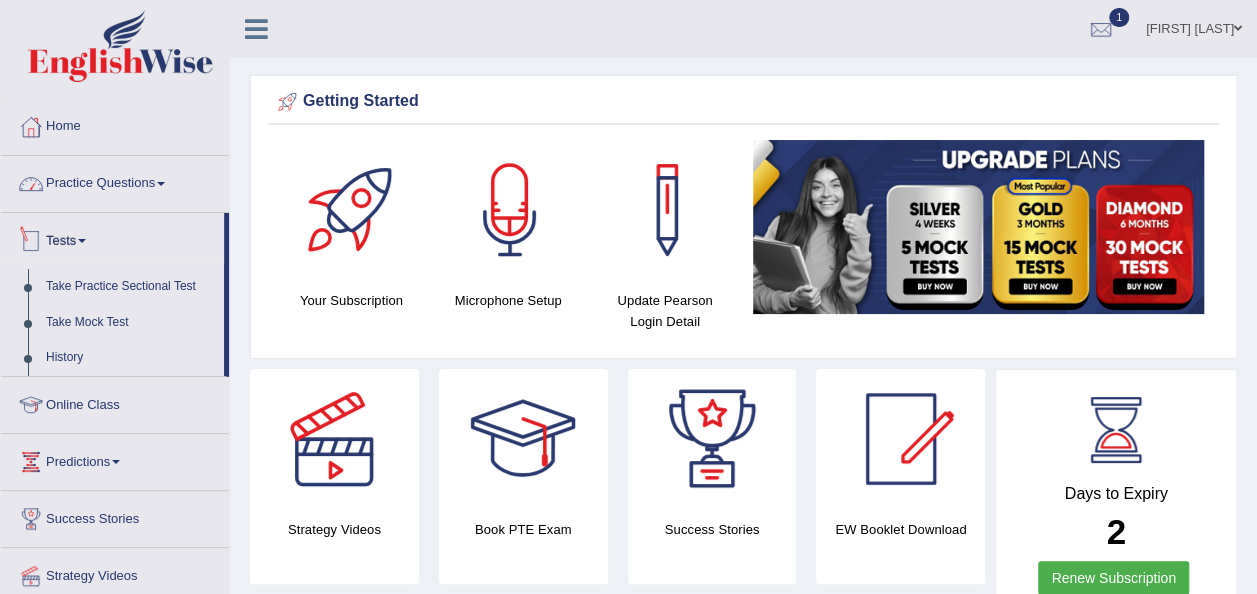 click on "Practice Questions" at bounding box center (115, 181) 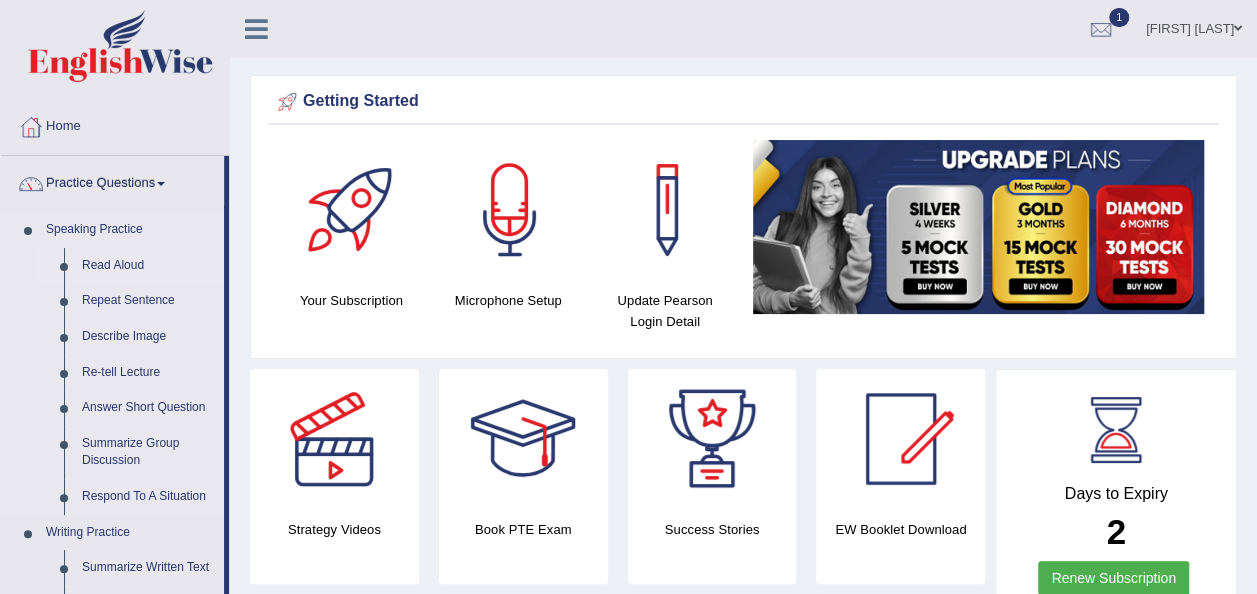 click on "Read Aloud" at bounding box center [148, 266] 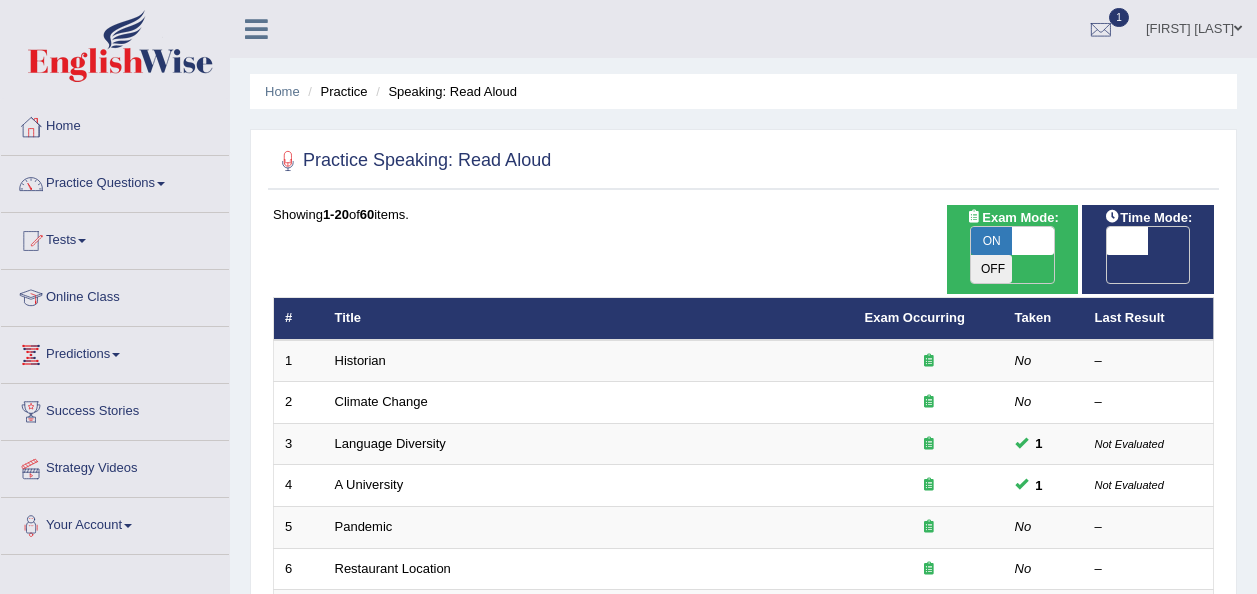 scroll, scrollTop: 0, scrollLeft: 0, axis: both 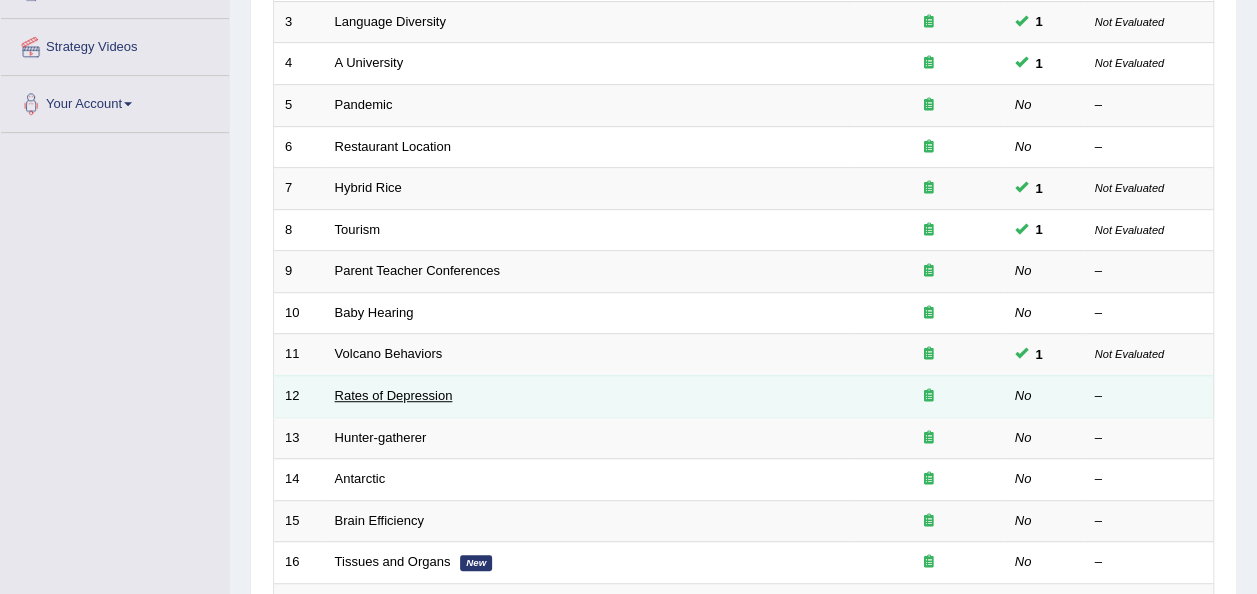 click on "Rates of Depression" at bounding box center [394, 395] 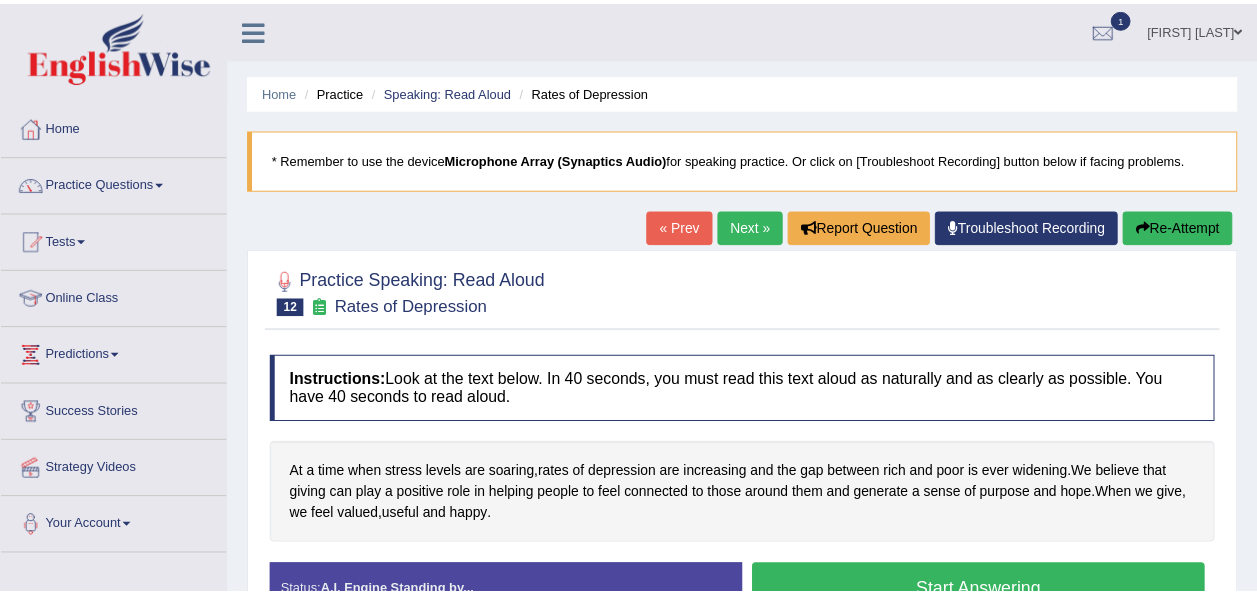 scroll, scrollTop: 0, scrollLeft: 0, axis: both 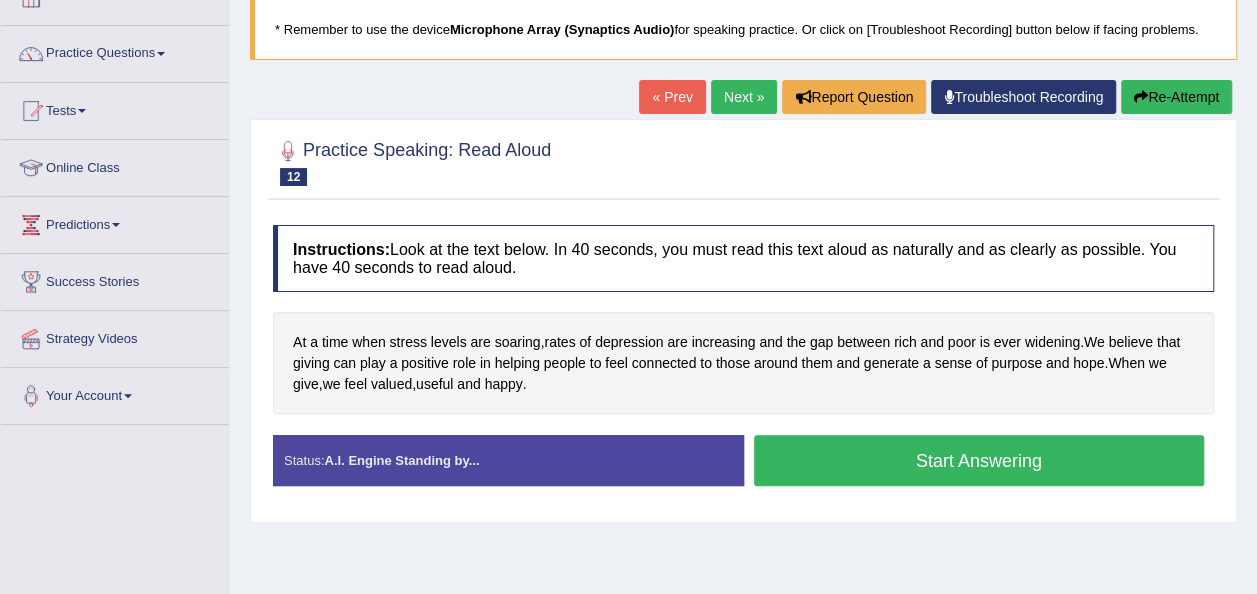 click on "Start Answering" at bounding box center [979, 460] 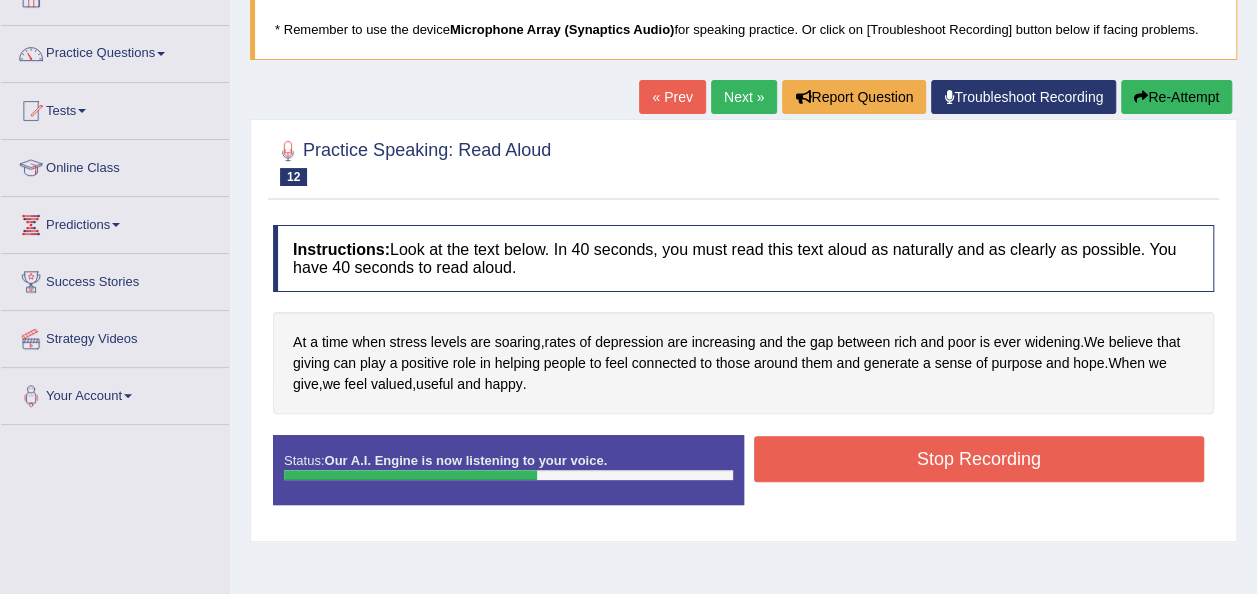 click on "Stop Recording" at bounding box center (979, 459) 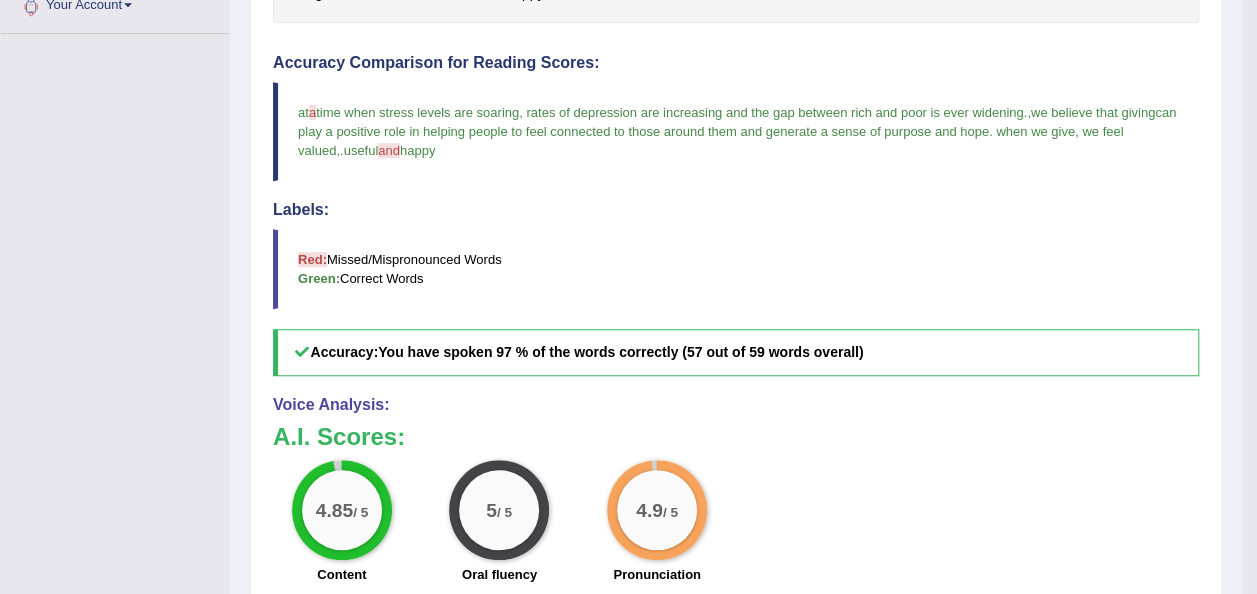 scroll, scrollTop: 528, scrollLeft: 0, axis: vertical 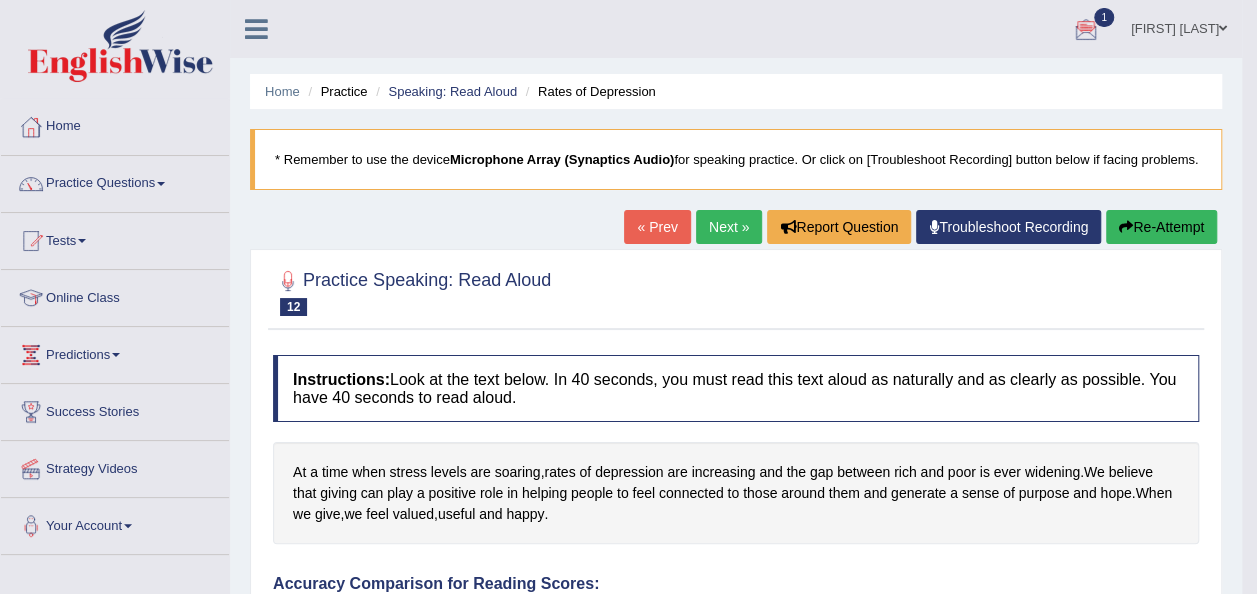 click on "Home" at bounding box center [115, 124] 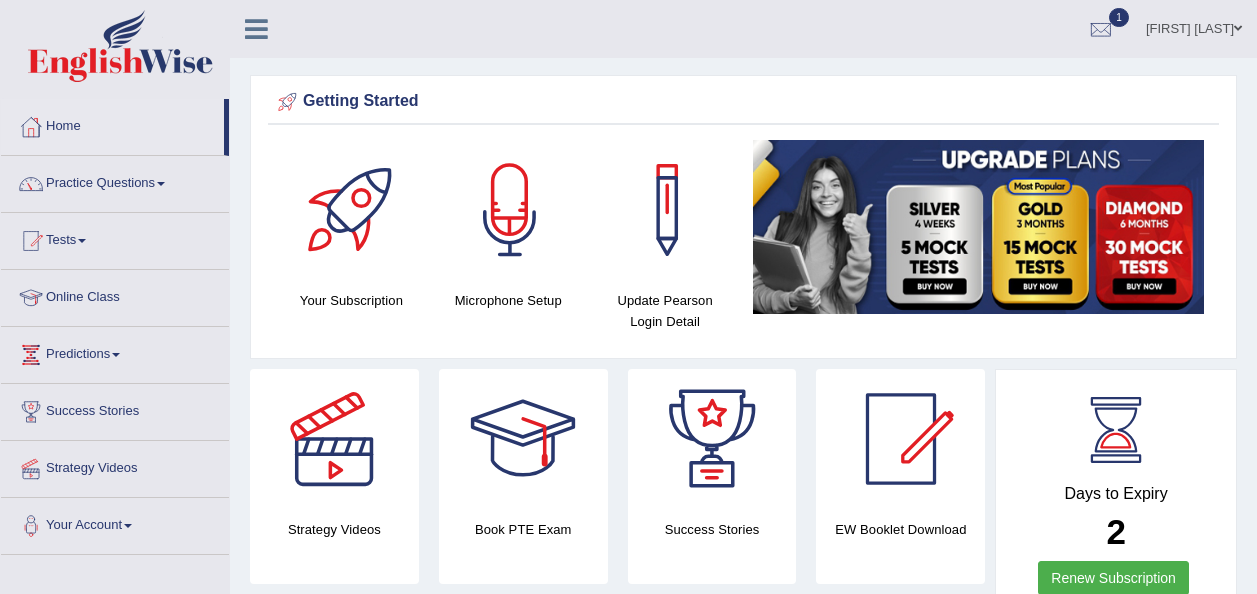 scroll, scrollTop: 0, scrollLeft: 0, axis: both 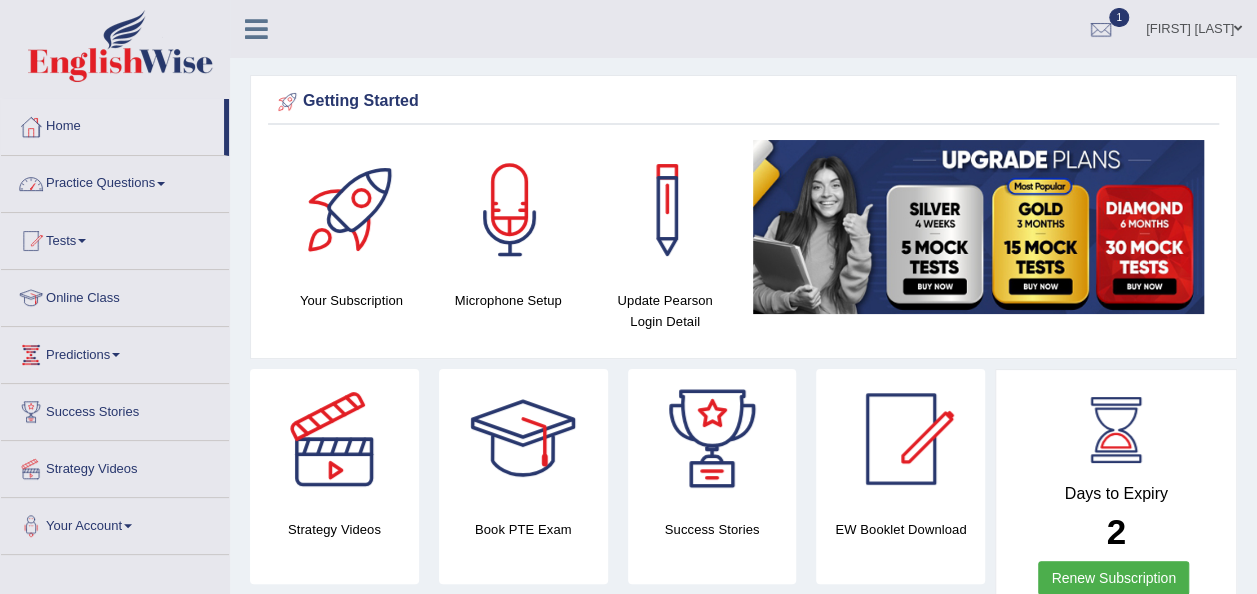 click on "Practice Questions" at bounding box center [115, 181] 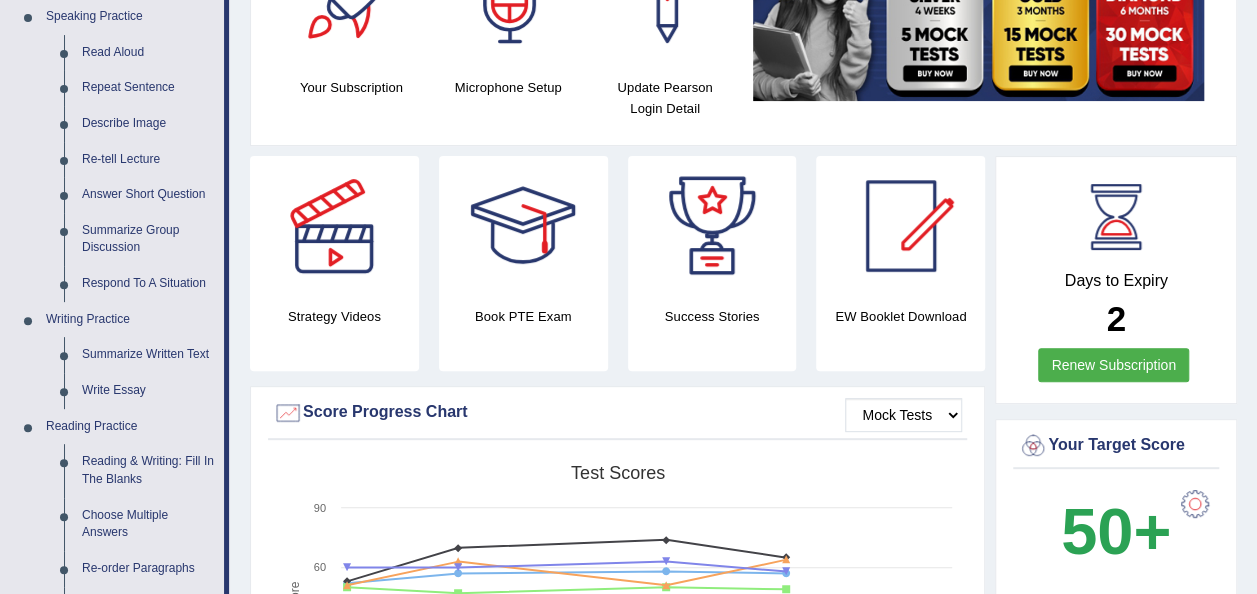 scroll, scrollTop: 266, scrollLeft: 0, axis: vertical 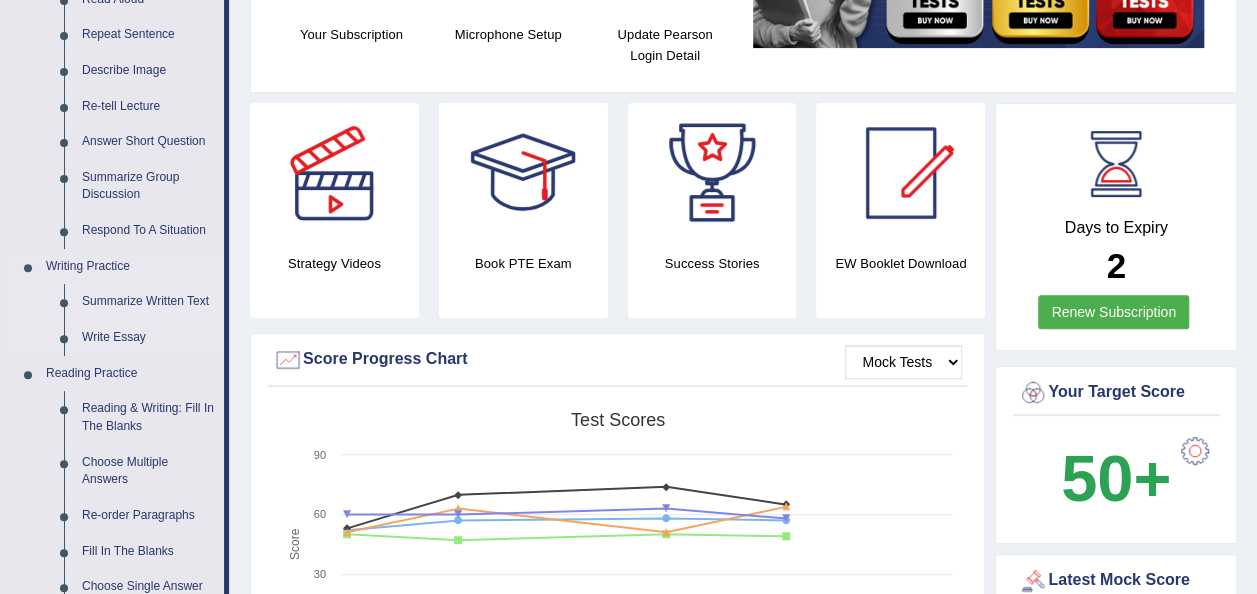 click on "Summarize Written Text" at bounding box center (148, 302) 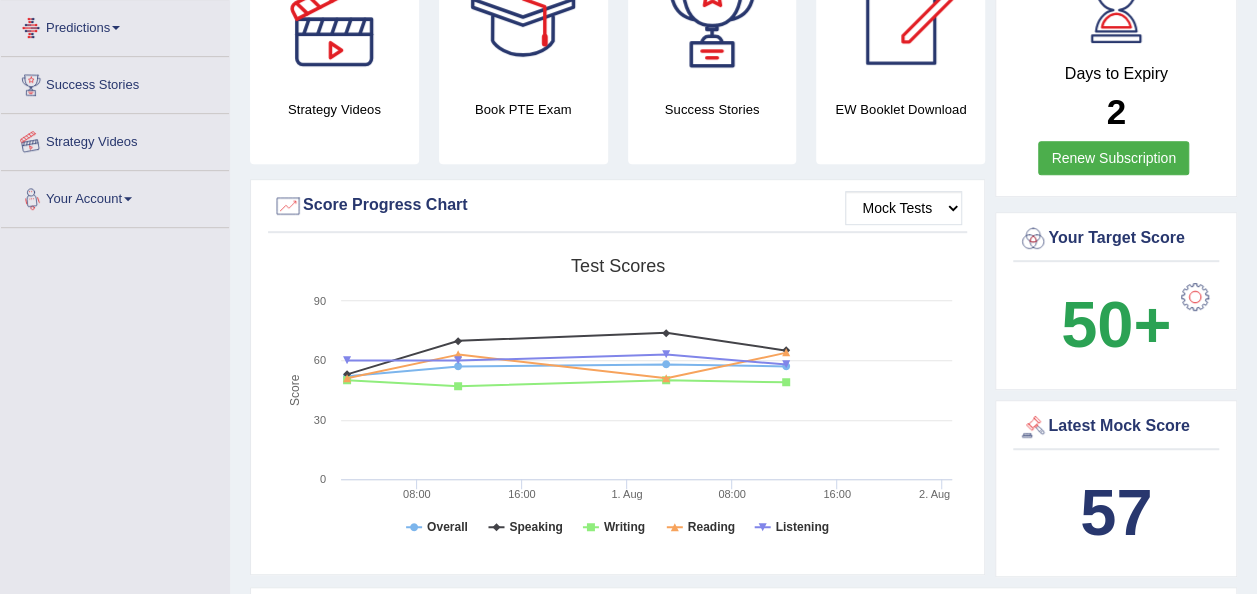 scroll, scrollTop: 478, scrollLeft: 0, axis: vertical 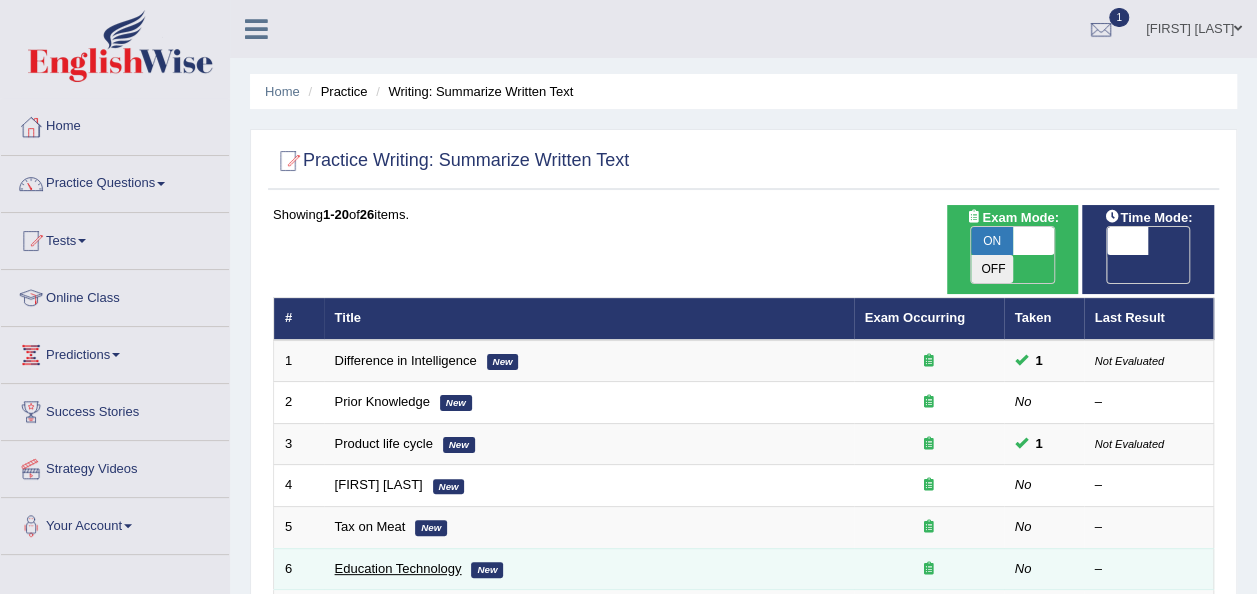 click on "Education Technology" at bounding box center [398, 568] 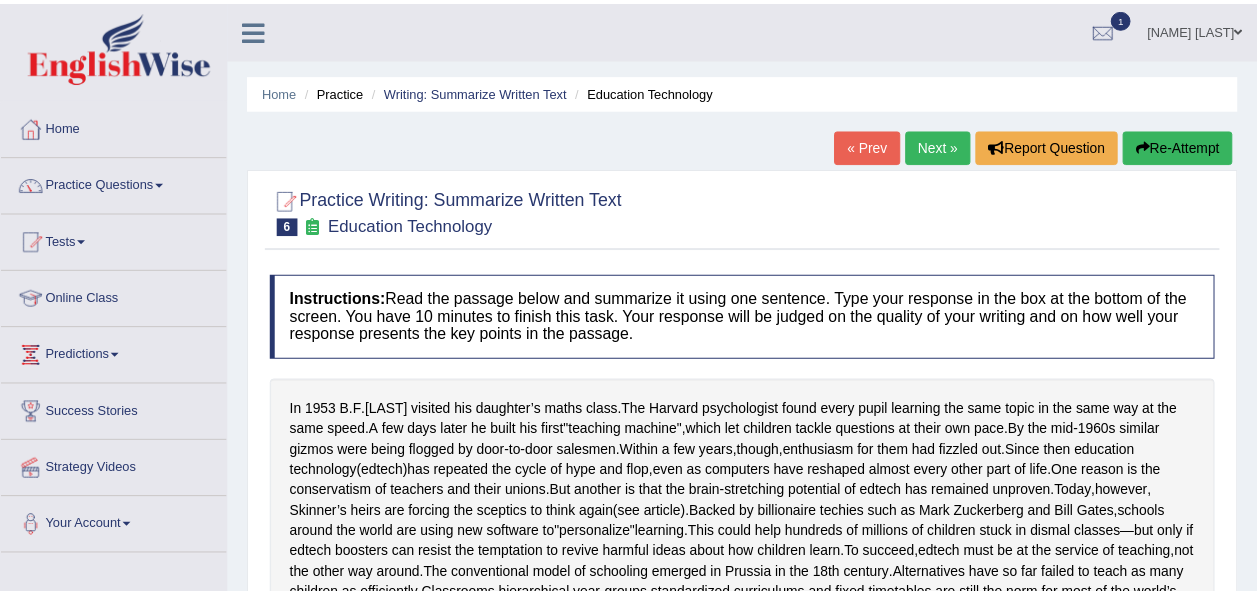 scroll, scrollTop: 0, scrollLeft: 0, axis: both 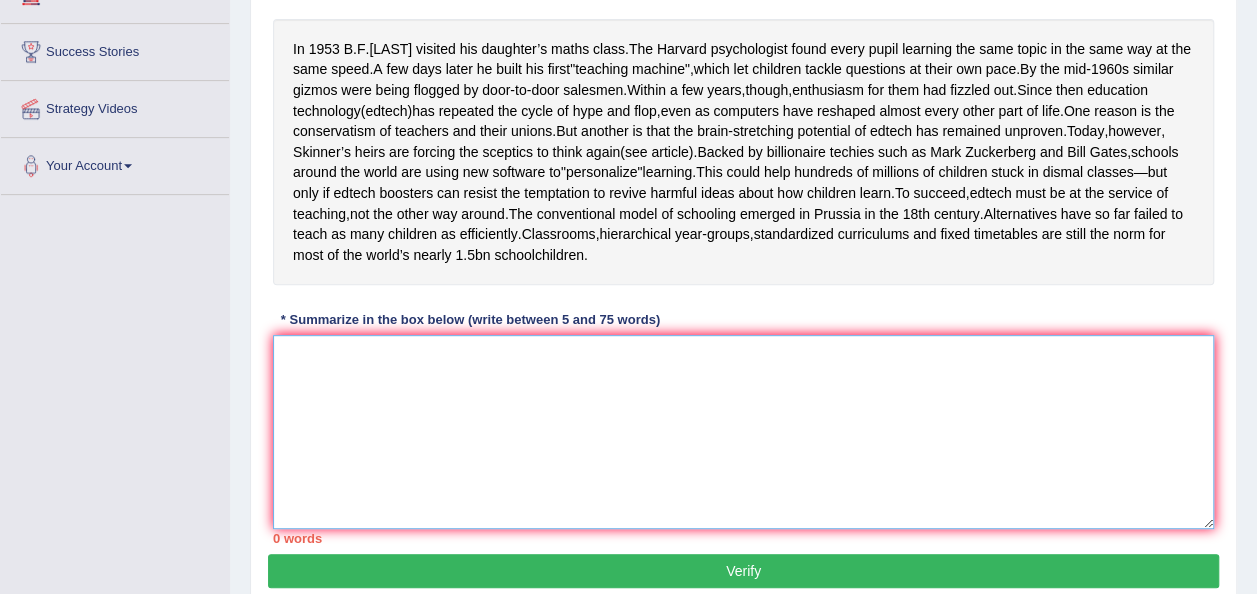 click at bounding box center (743, 432) 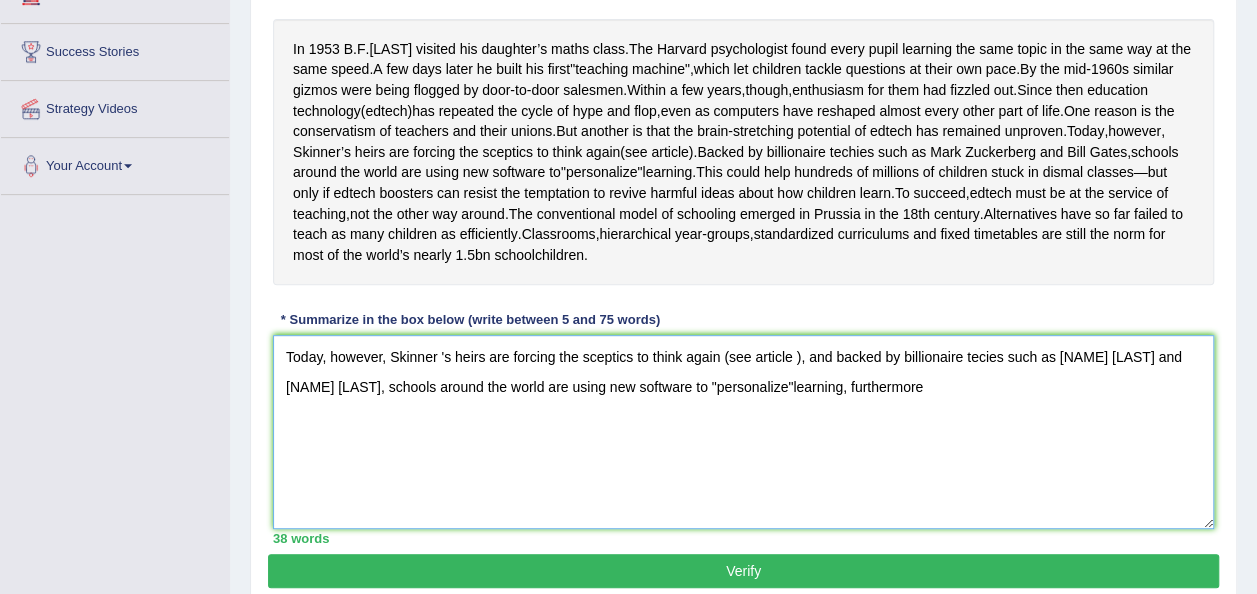 click on "Today, however, Skinner 's heirs are forcing the sceptics to think again (see article ), and backed by billionaire tecies such as [NAME] [LAST] and  [NAME] [LAST], schools around the world are using new software to "personalize"learning, furthermore" at bounding box center [743, 432] 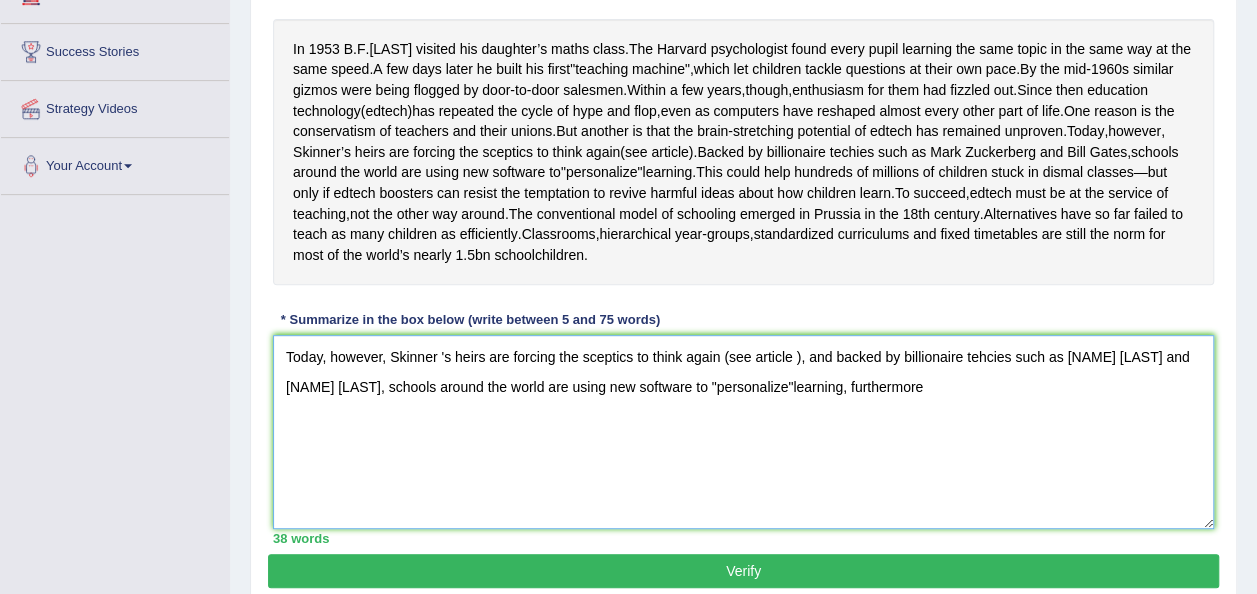 click on "Today, however, Skinner 's heirs are forcing the sceptics to think again (see article ), and backed by billionaire tehcies such as [NAME] [LAST] and  [NAME] [LAST], schools around the world are using new software to "personalize"learning, furthermore" at bounding box center [743, 432] 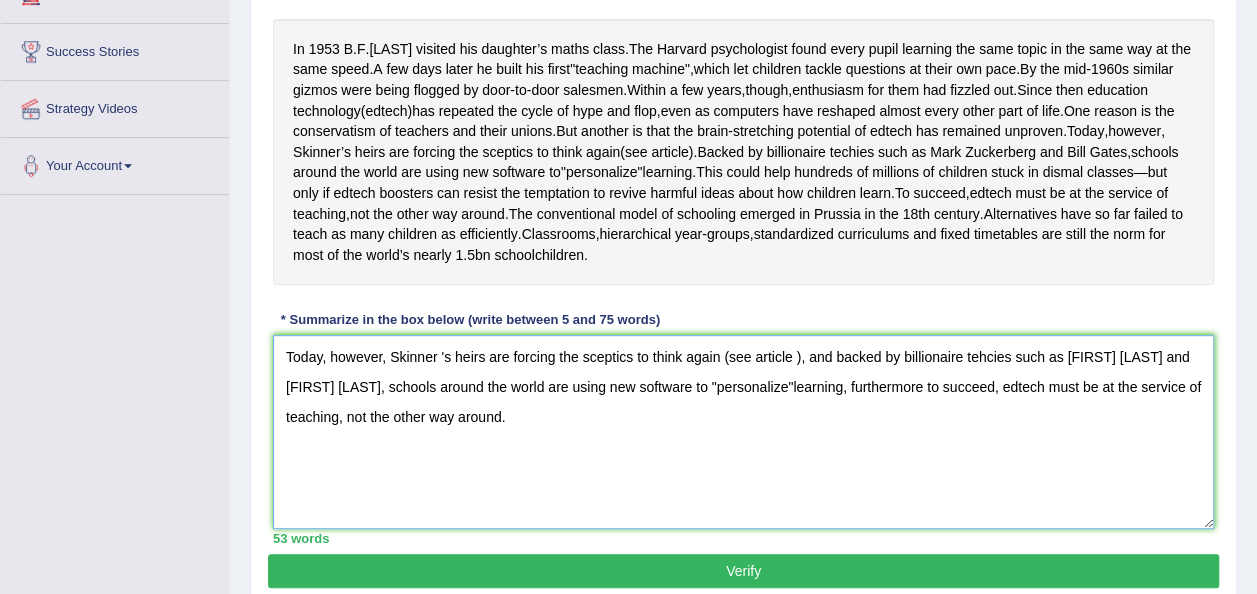 click on "Today, however, Skinner 's heirs are forcing the sceptics to think again (see article ), and backed by billionaire tehcies such as [FIRST] [LAST] and  [FIRST] [LAST], schools around the world are using new software to "personalize"learning, furthermore to succeed, edtech must be at the service of teaching, not the other way around." at bounding box center (743, 432) 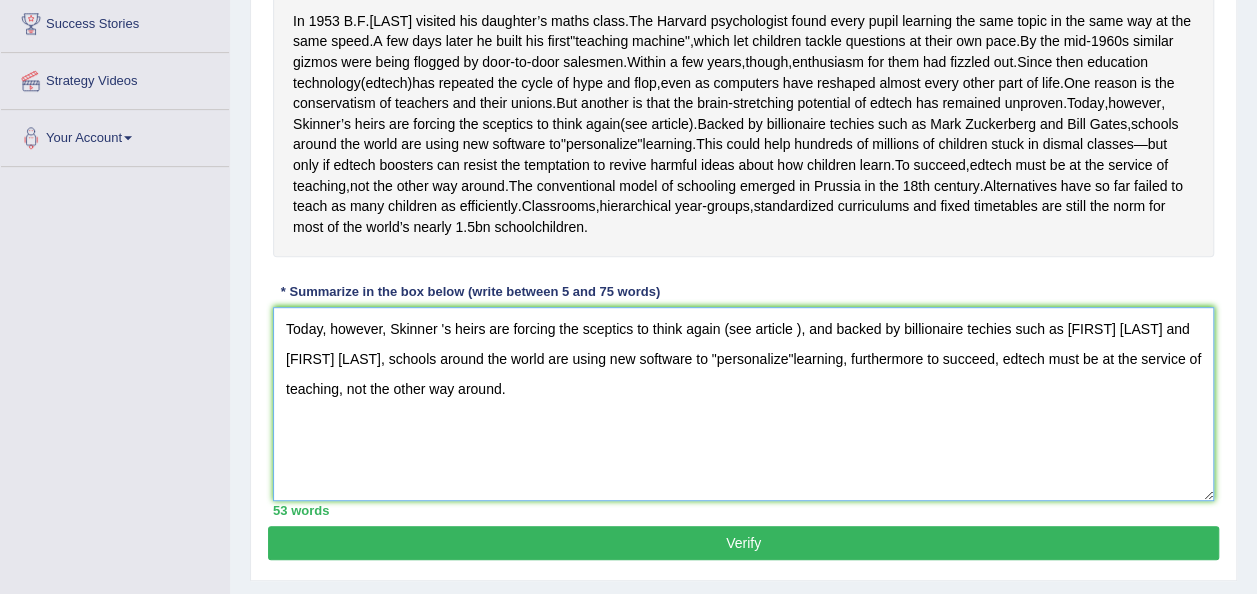 scroll, scrollTop: 478, scrollLeft: 0, axis: vertical 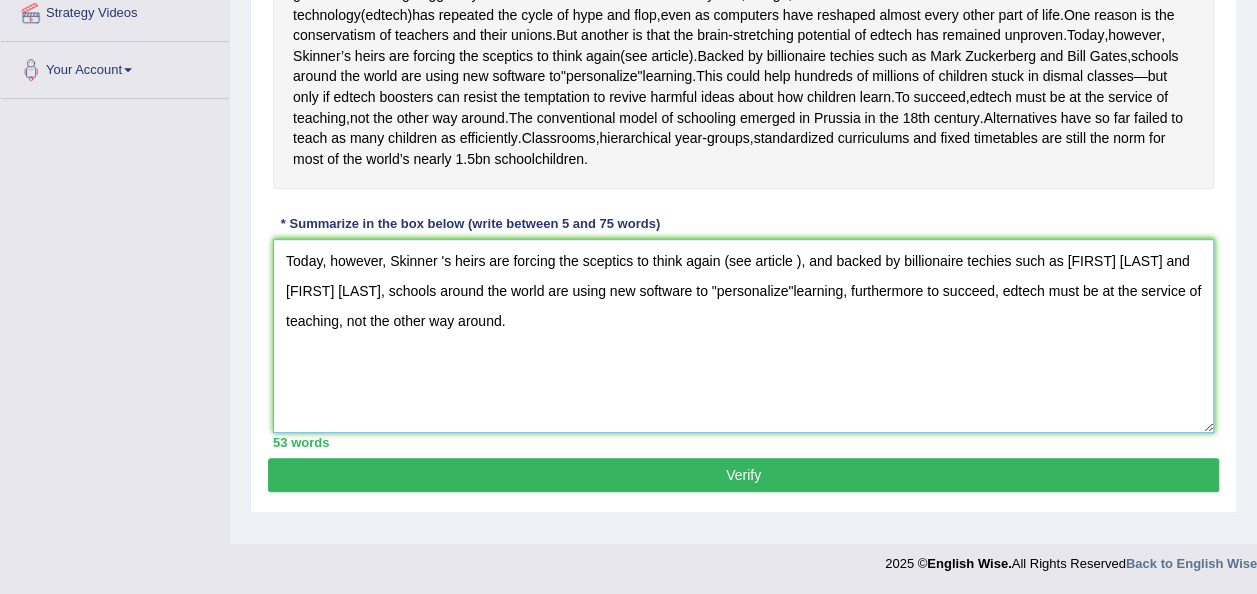 type on "Today, however, Skinner 's heirs are forcing the sceptics to think again (see article ), and backed by billionaire techies such as Mark Zuckerberg and  Bill Gates, schools around the world are using new software to "personalize"learning, furthermore to succeed, edtech must be at the service of teaching, not the other way around." 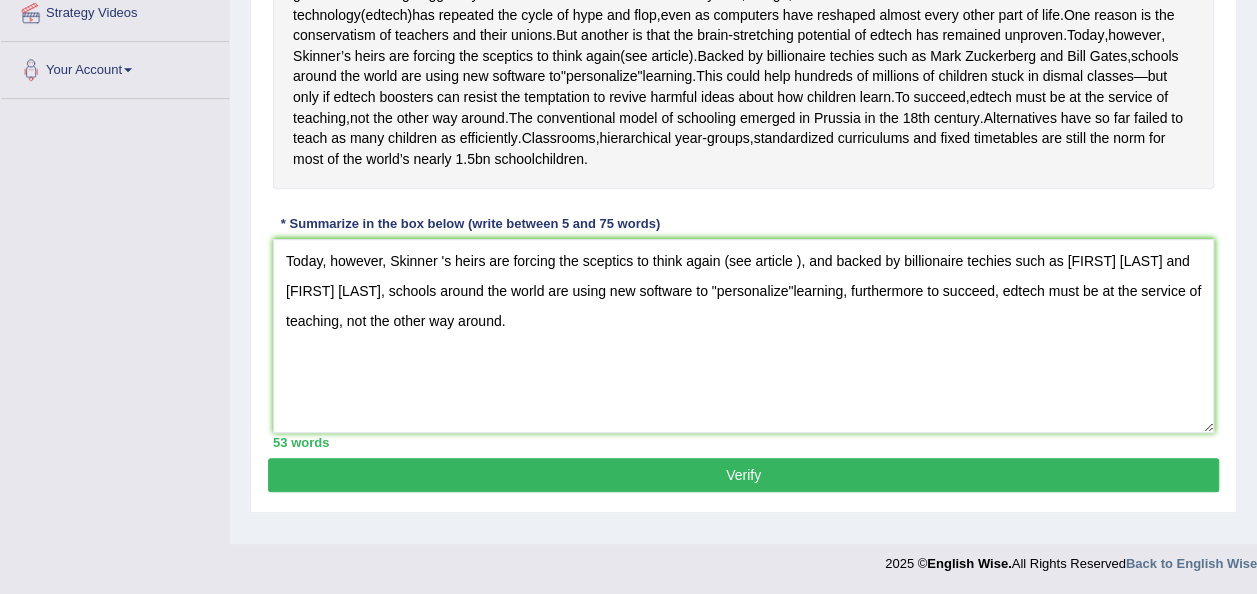 click on "Verify" at bounding box center (743, 475) 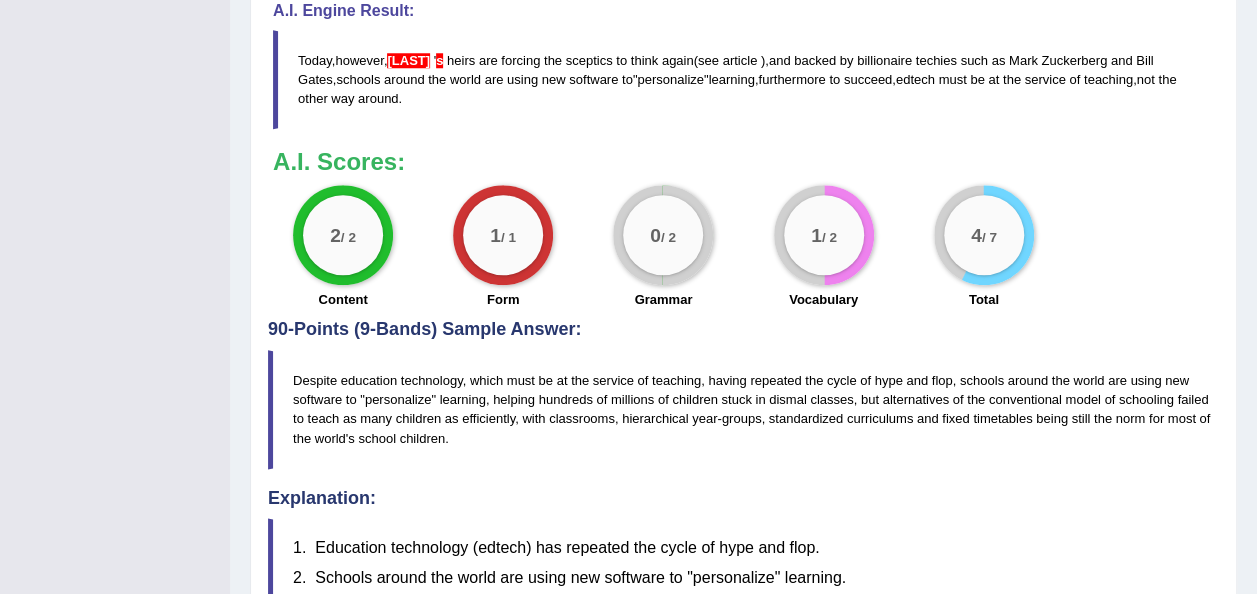 scroll, scrollTop: 956, scrollLeft: 0, axis: vertical 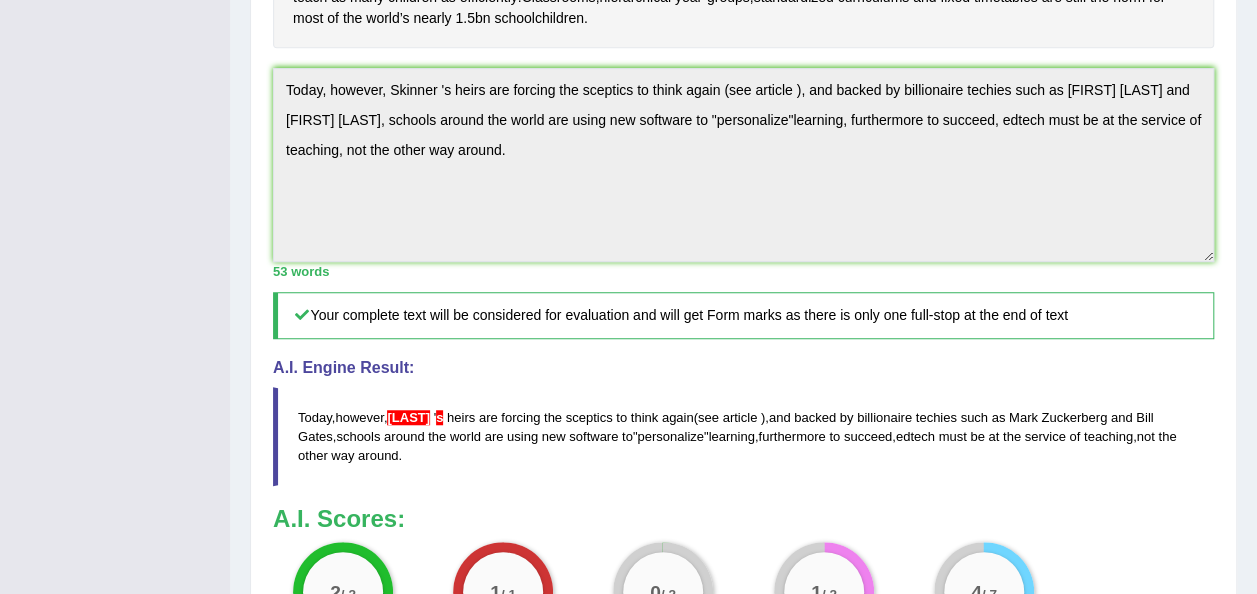 click on "Home
Practice
Writing: Summarize Written Text
Education Technology
« Prev Next »  Report Question  Re-Attempt
Practice Writing: Summarize Written Text
6
Education Technology
Instructions:  Read the passage below and summarize it using one sentence. Type your response in the box at the bottom of the screen. You have 10 minutes to finish this task. Your response will be judged on the quality of your writing and on how well your response presents the key points in the passage.
In   1953   B . F .  Skinner   visited   his   daughter’s   maths   class .  The   Harvard   psychologist   found   every   pupil   learning   the   same   topic   in   the   same   way   at   the   same   speed .  A   few   days   later   he   built   his   first  " teaching   machine ",  which   let   children   tackle   questions   at" at bounding box center [743, 289] 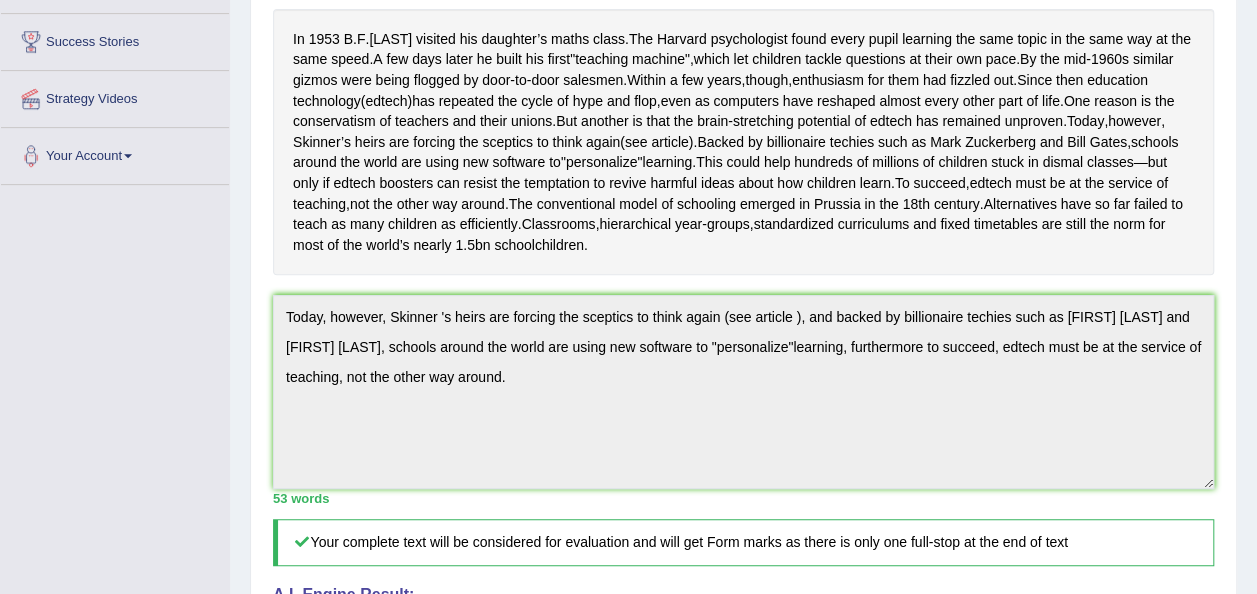 scroll, scrollTop: 224, scrollLeft: 0, axis: vertical 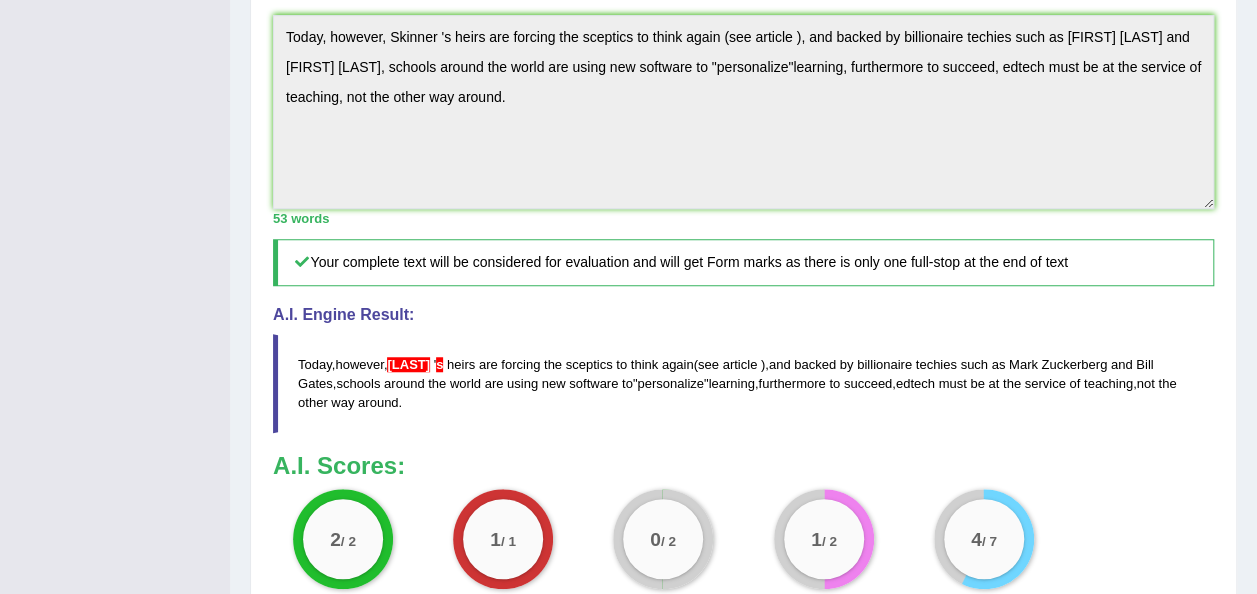 click on "Home
Practice
Writing: Summarize Written Text
Education Technology
« Prev Next »  Report Question  Re-Attempt
Practice Writing: Summarize Written Text
6
Education Technology
Instructions:  Read the passage below and summarize it using one sentence. Type your response in the box at the bottom of the screen. You have 10 minutes to finish this task. Your response will be judged on the quality of your writing and on how well your response presents the key points in the passage.
In   1953   B . F .  Skinner   visited   his   daughter’s   maths   class .  The   Harvard   psychologist   found   every   pupil   learning   the   same   topic   in   the   same   way   at   the   same   speed .  A   few   days   later   he   built   his   first  " teaching   machine ",  which   let   children   tackle   questions   at" at bounding box center [743, 236] 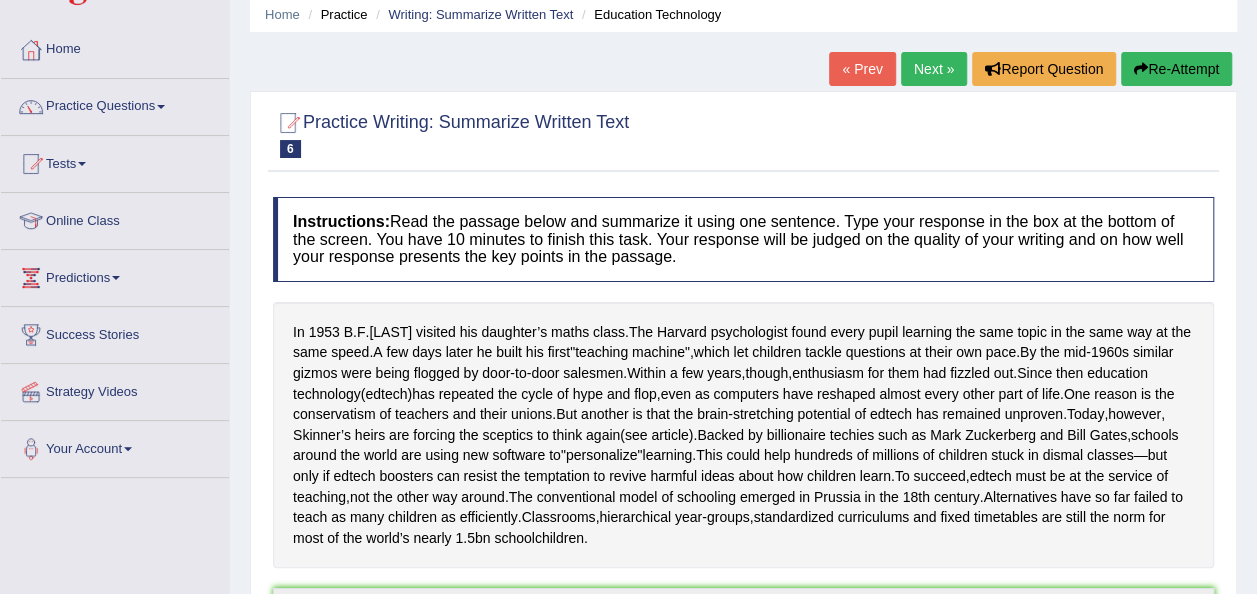 scroll, scrollTop: 0, scrollLeft: 0, axis: both 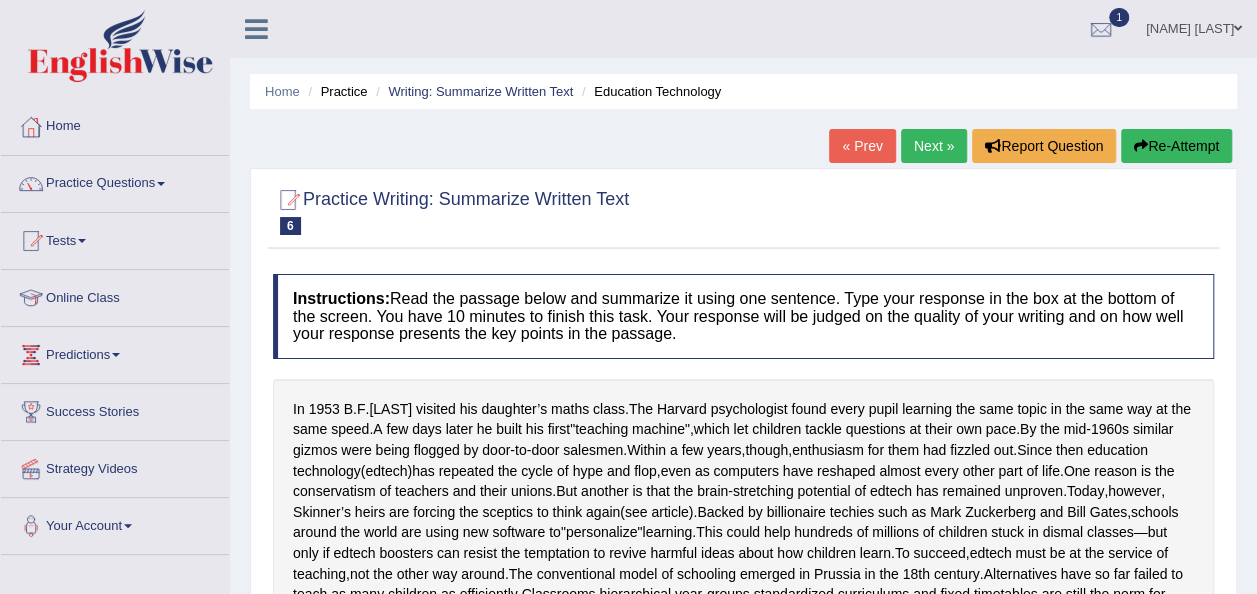 click on "Next »" at bounding box center (934, 146) 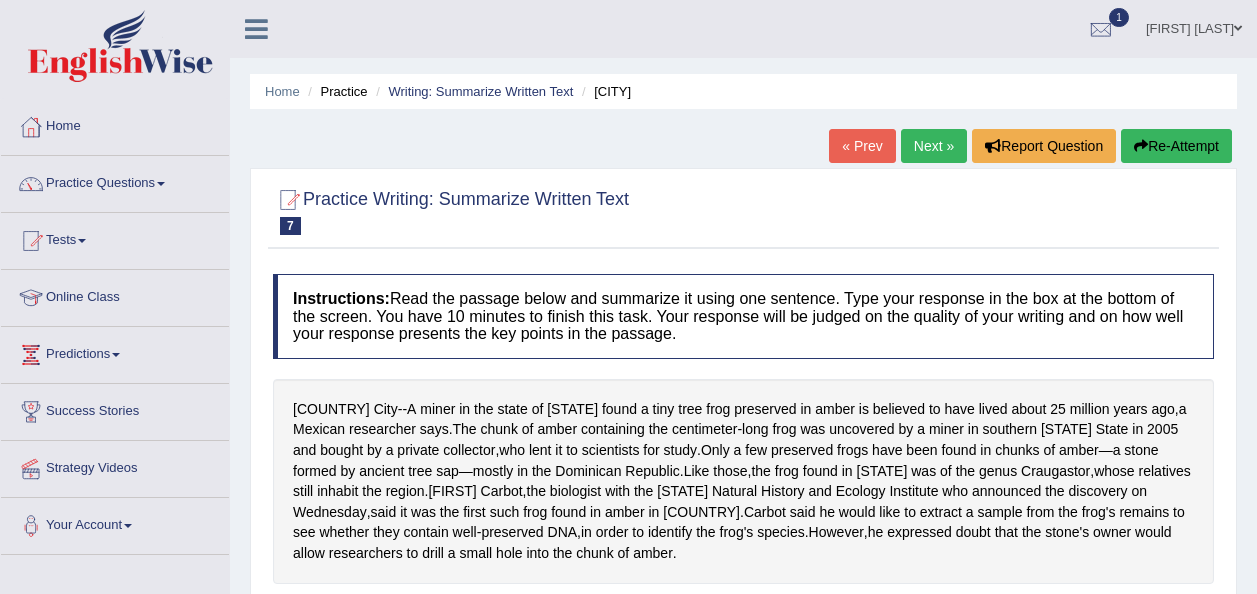 scroll, scrollTop: 0, scrollLeft: 0, axis: both 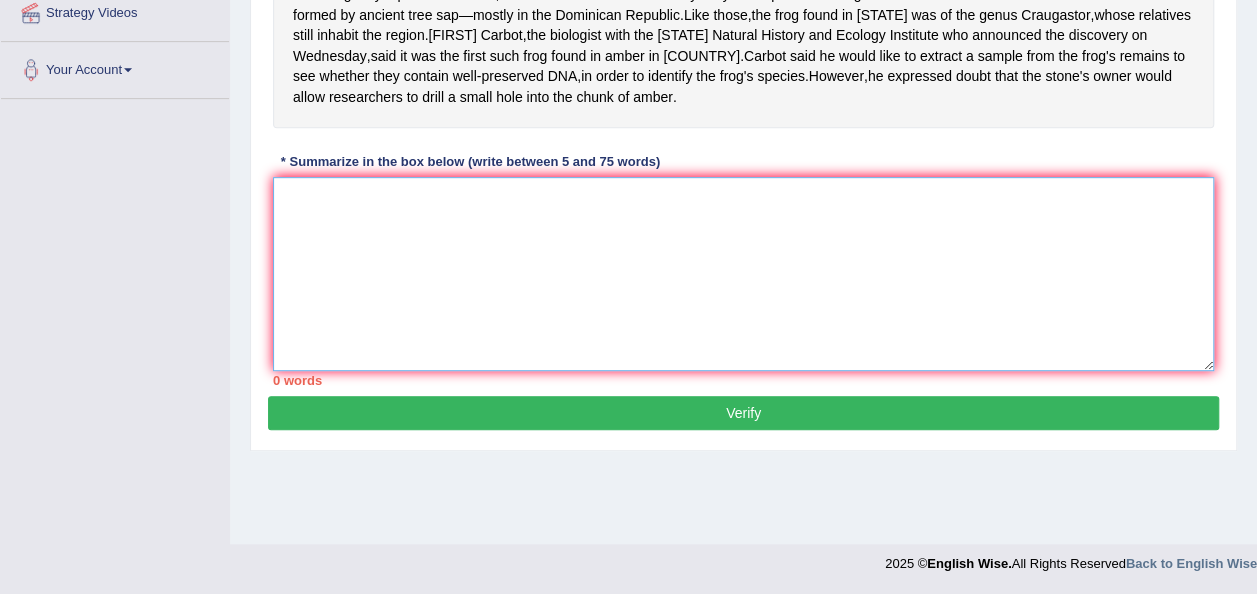 click at bounding box center (743, 274) 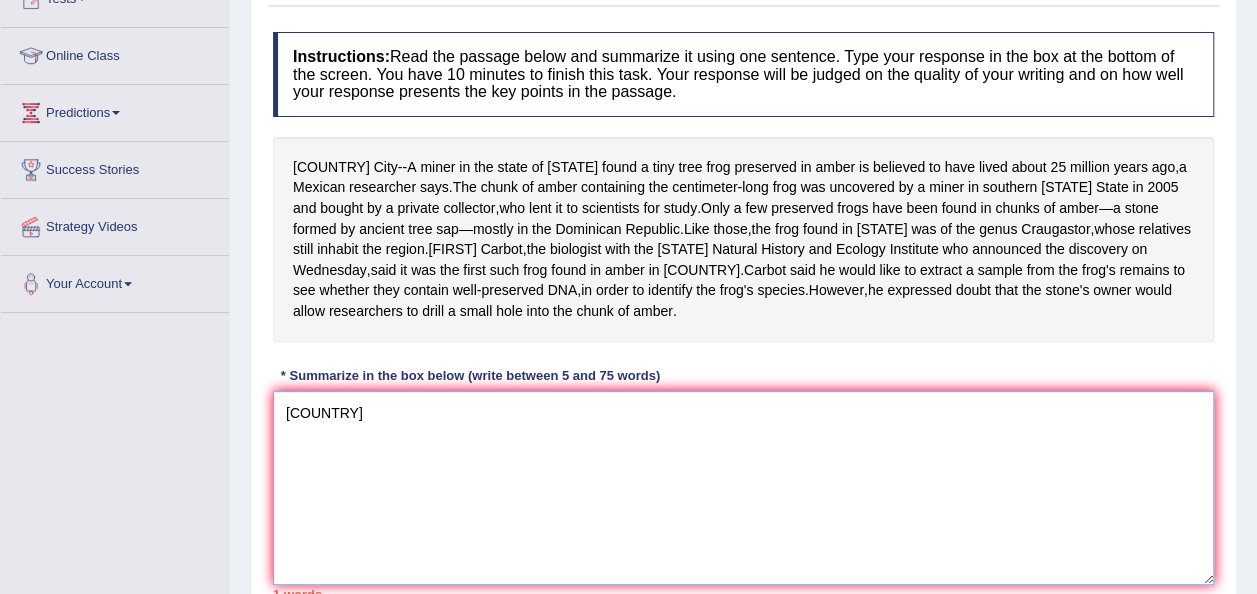 scroll, scrollTop: 202, scrollLeft: 0, axis: vertical 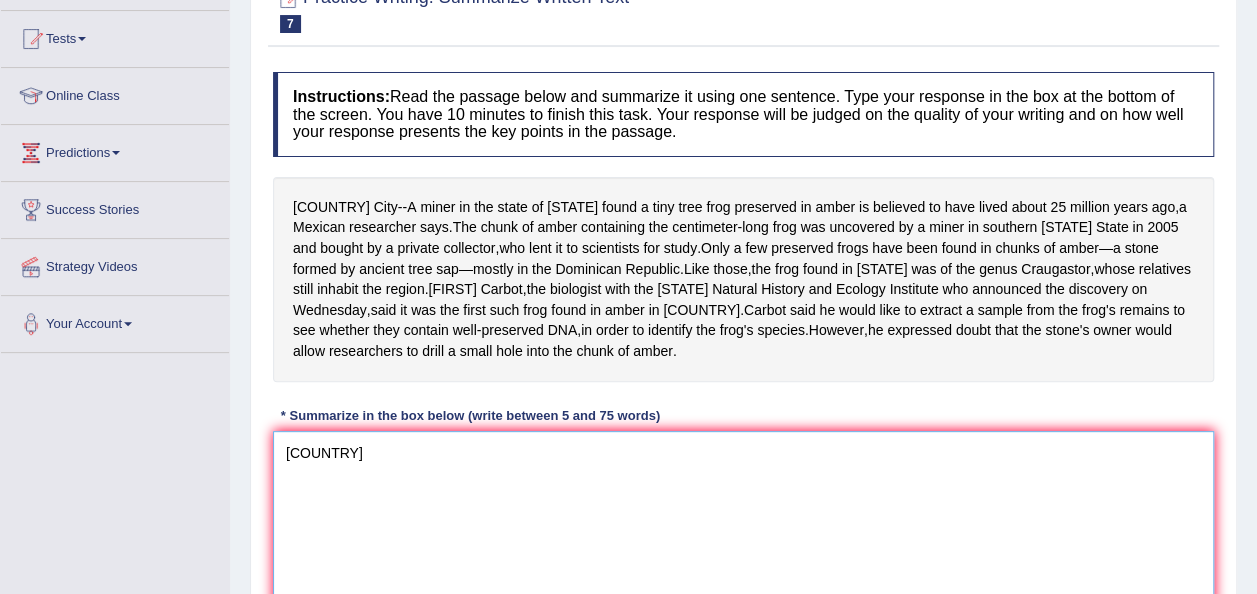 click on "Mexico" at bounding box center (743, 528) 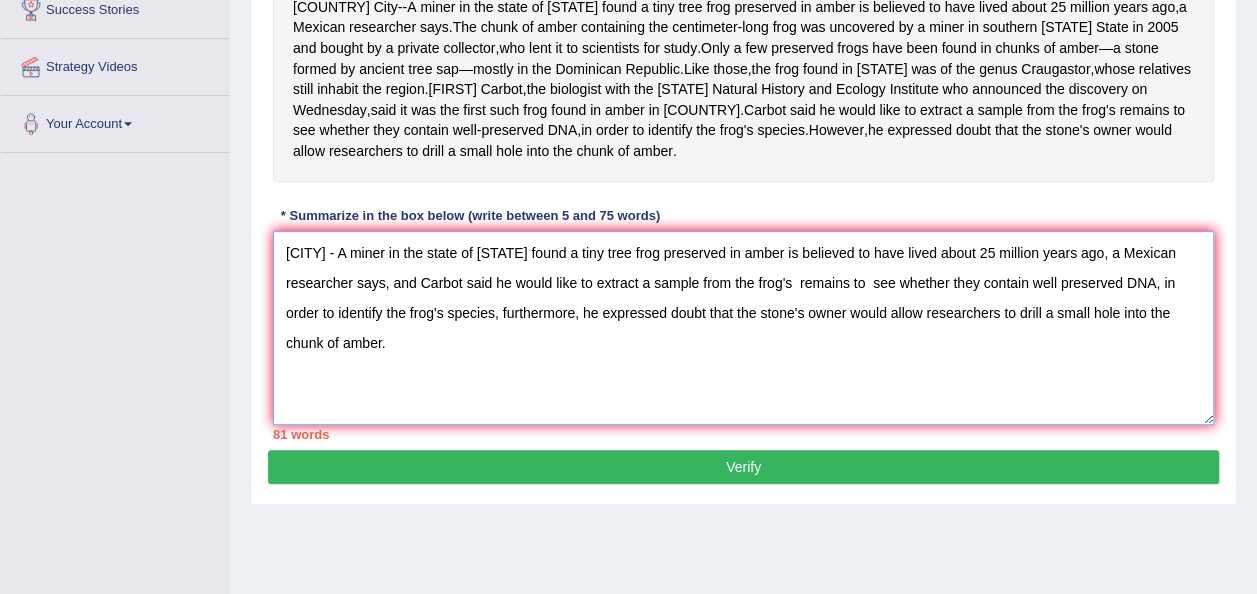 scroll, scrollTop: 456, scrollLeft: 0, axis: vertical 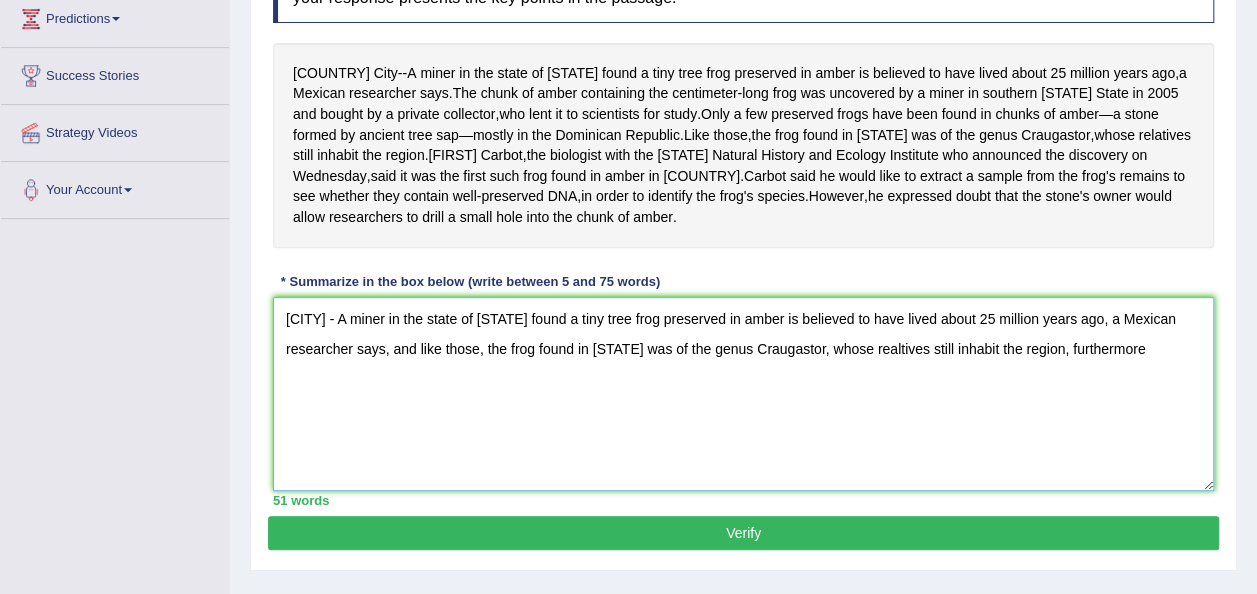 click on "Mexico City - A miner in the state of Chiapas found a tiny tree frog preserved in amber is believed to have lived about 25 million years ago, a Mexican researcher says, and like those, the frog found in Chiapas was of the genus Craugastor, whose realtives still inhabit the region, furthermore" at bounding box center (743, 394) 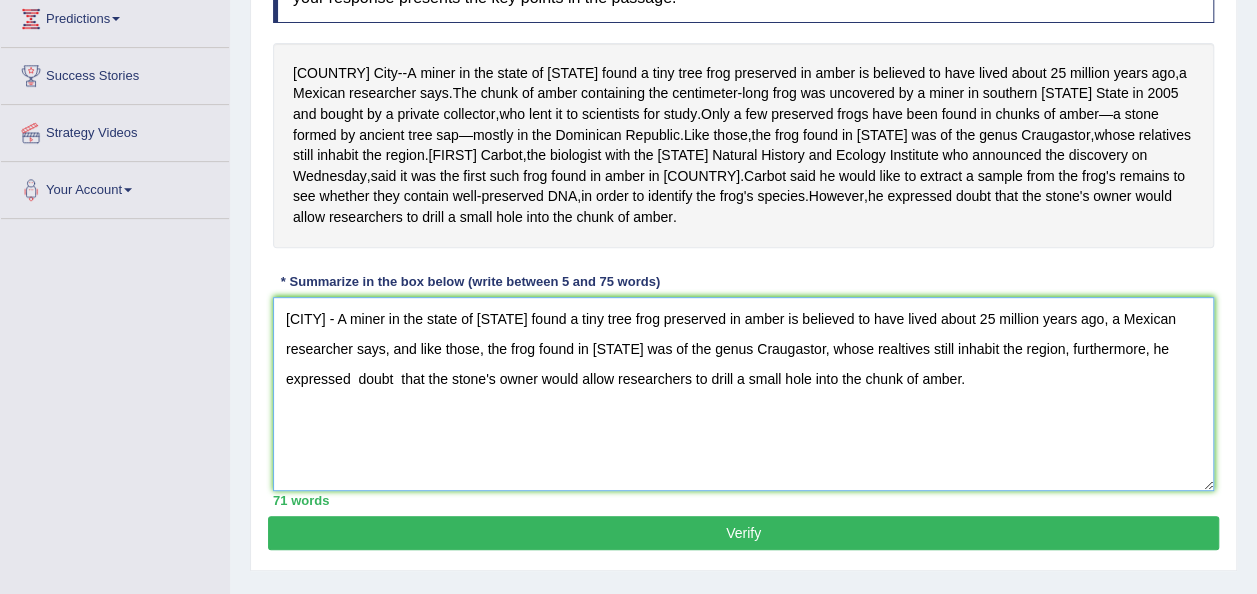 type on "Mexico City - A miner in the state of Chiapas found a tiny tree frog preserved in amber is believed to have lived about 25 million years ago, a Mexican researcher says, and like those, the frog found in Chiapas was of the genus Craugastor, whose realtives still inhabit the region, furthermore, he expressed  doubt  that the stone's owner would allow researchers to drill a small hole into the chunk of amber." 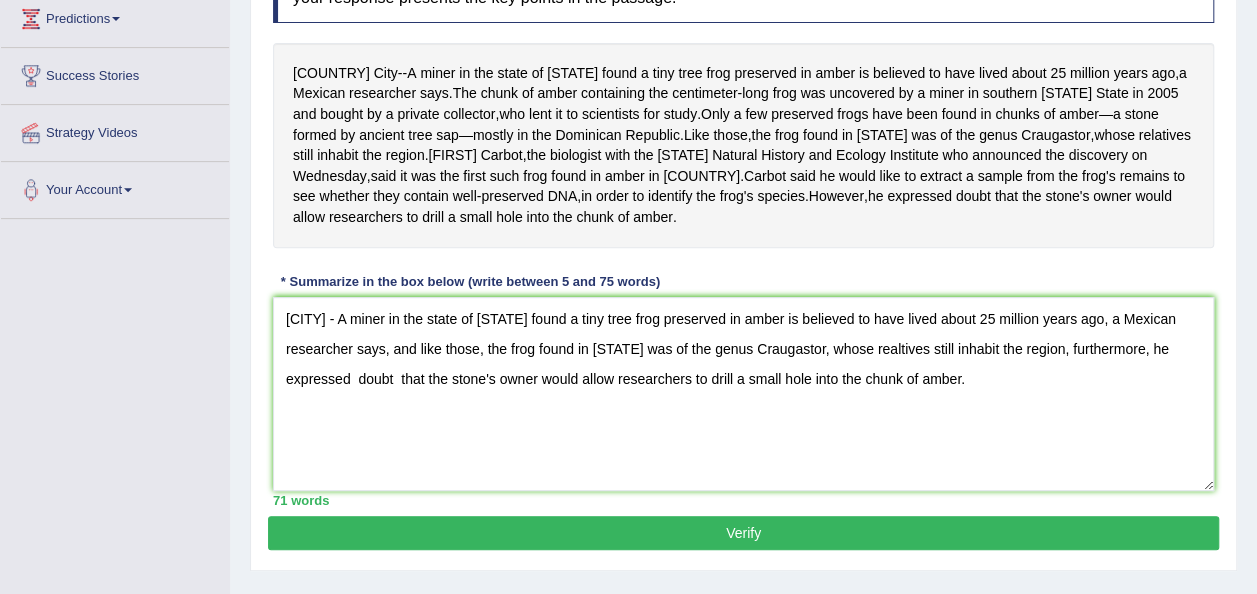 click on "Verify" at bounding box center (743, 533) 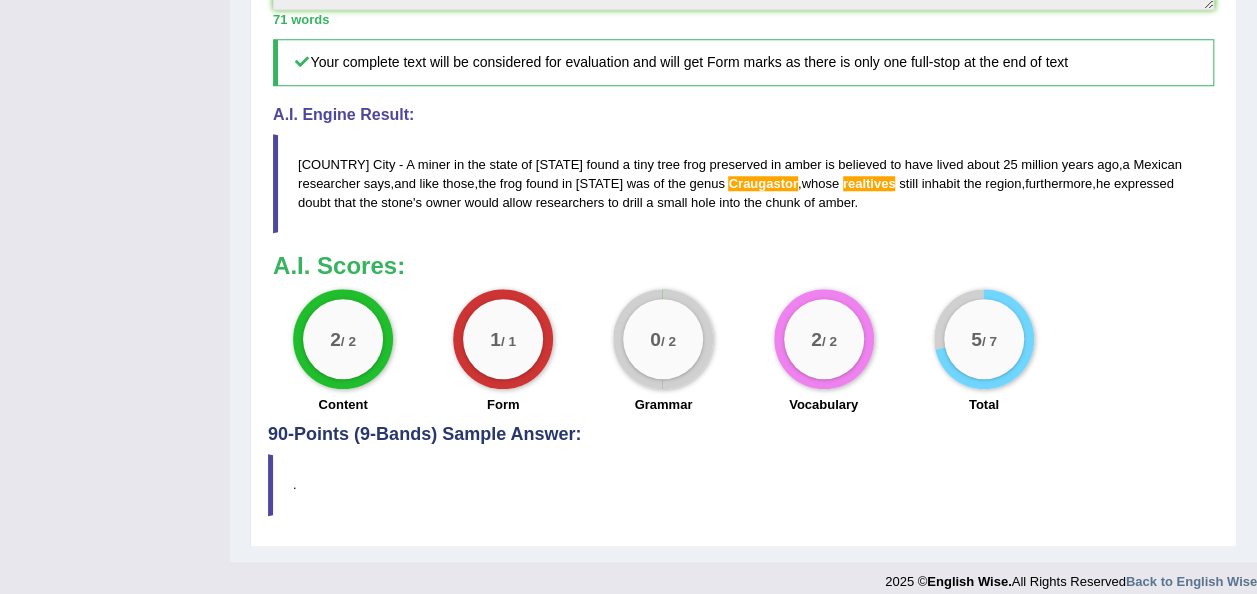 scroll, scrollTop: 801, scrollLeft: 0, axis: vertical 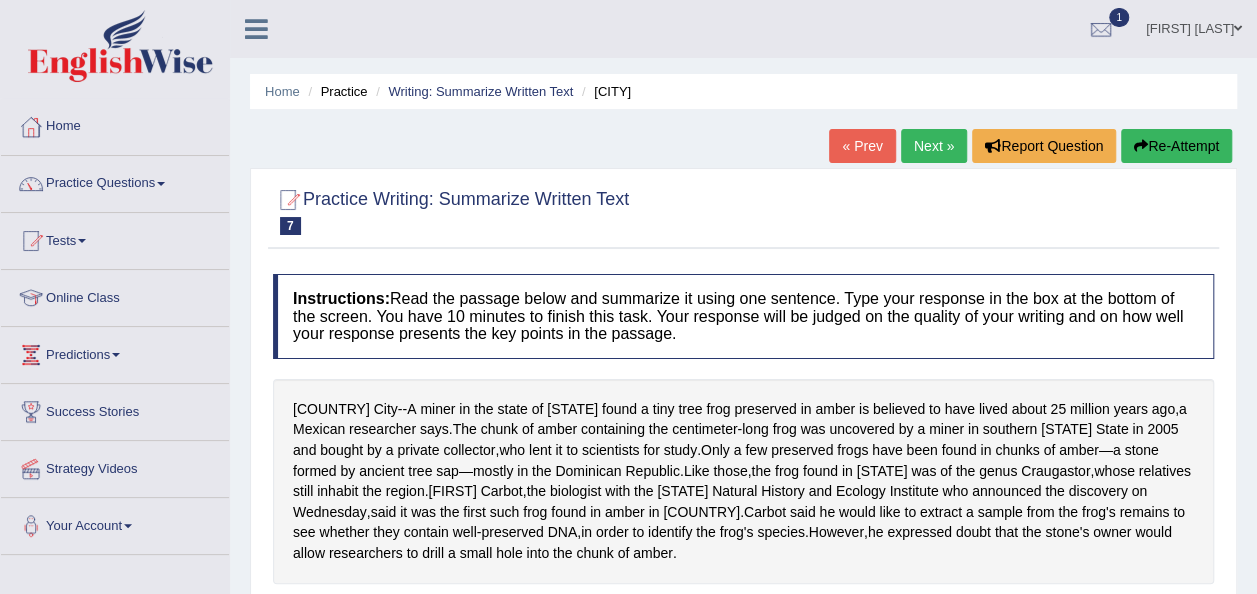 click on "Tests" at bounding box center (115, 238) 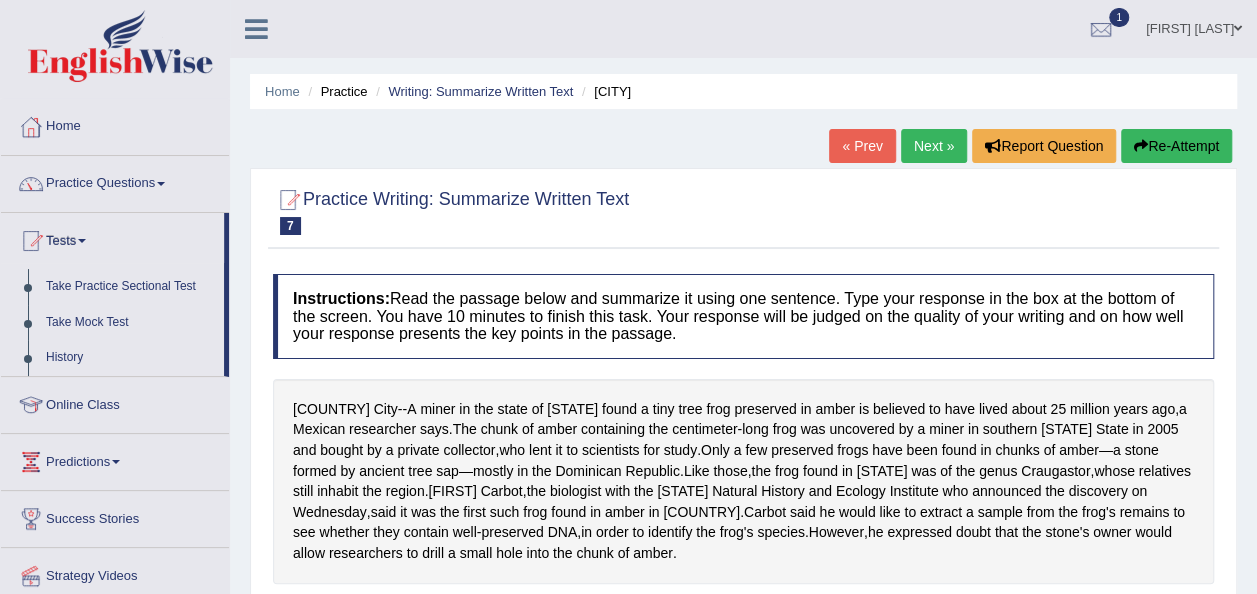 click on "Next »" at bounding box center (934, 146) 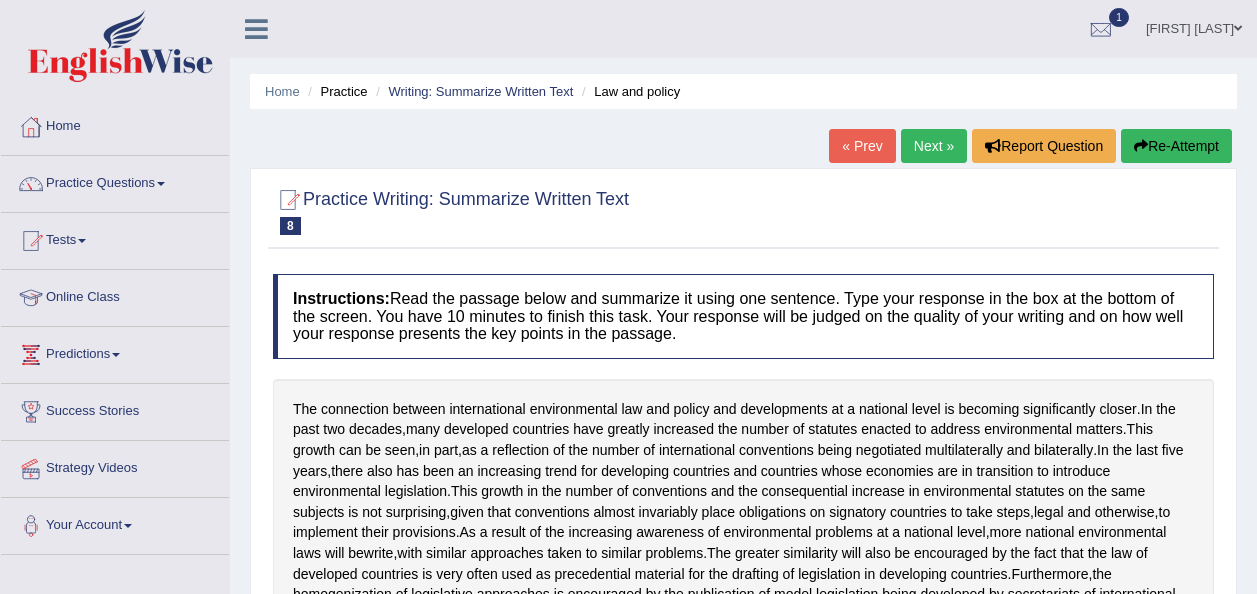 scroll, scrollTop: 0, scrollLeft: 0, axis: both 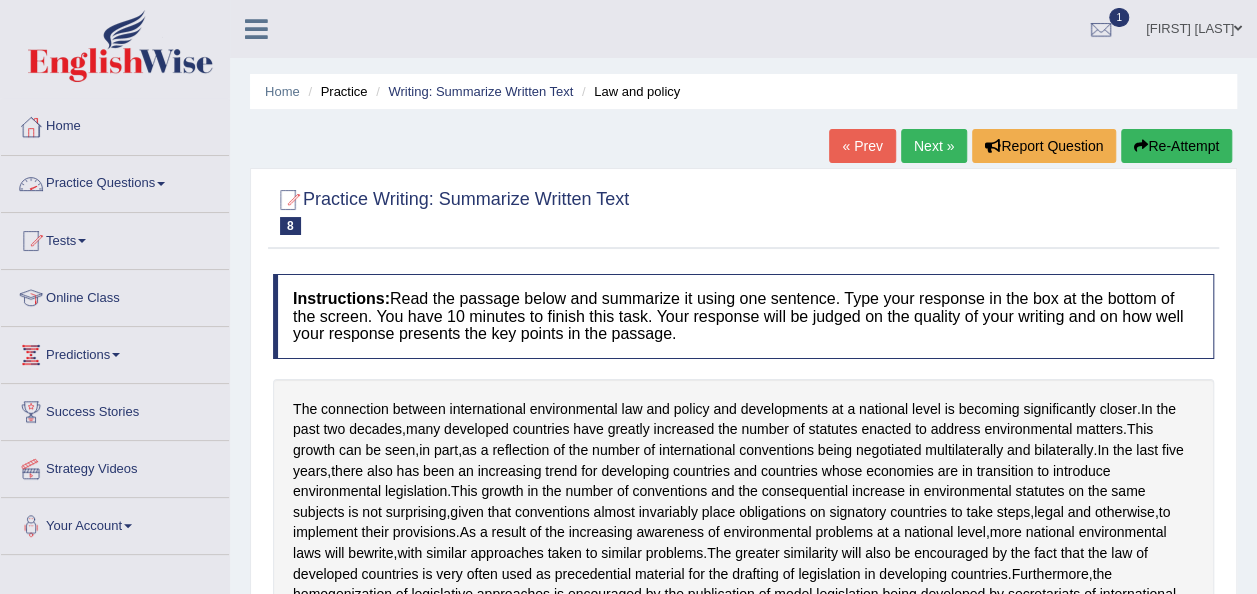 click on "Practice Questions" at bounding box center (115, 181) 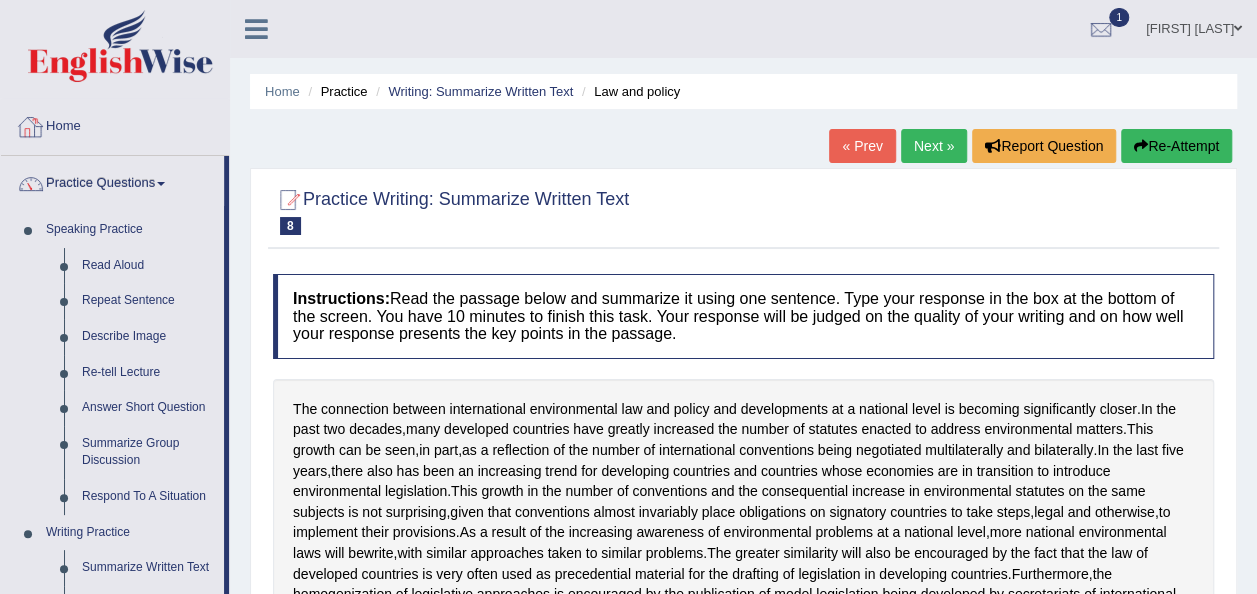 click at bounding box center [256, 29] 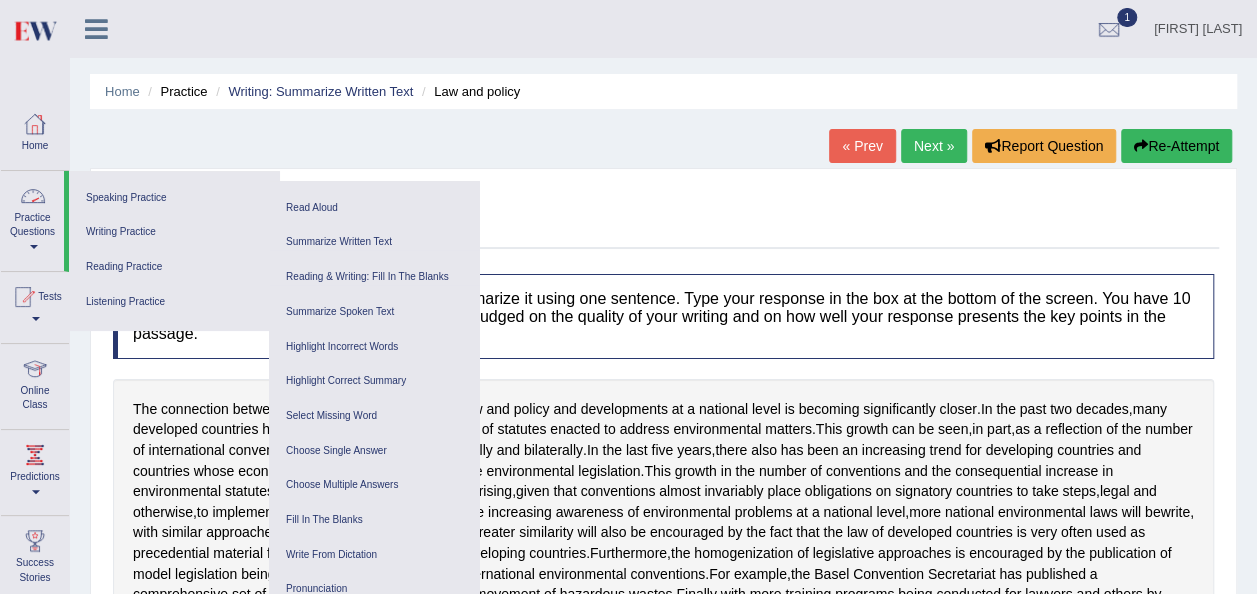 click on "Practice Questions" at bounding box center [32, 218] 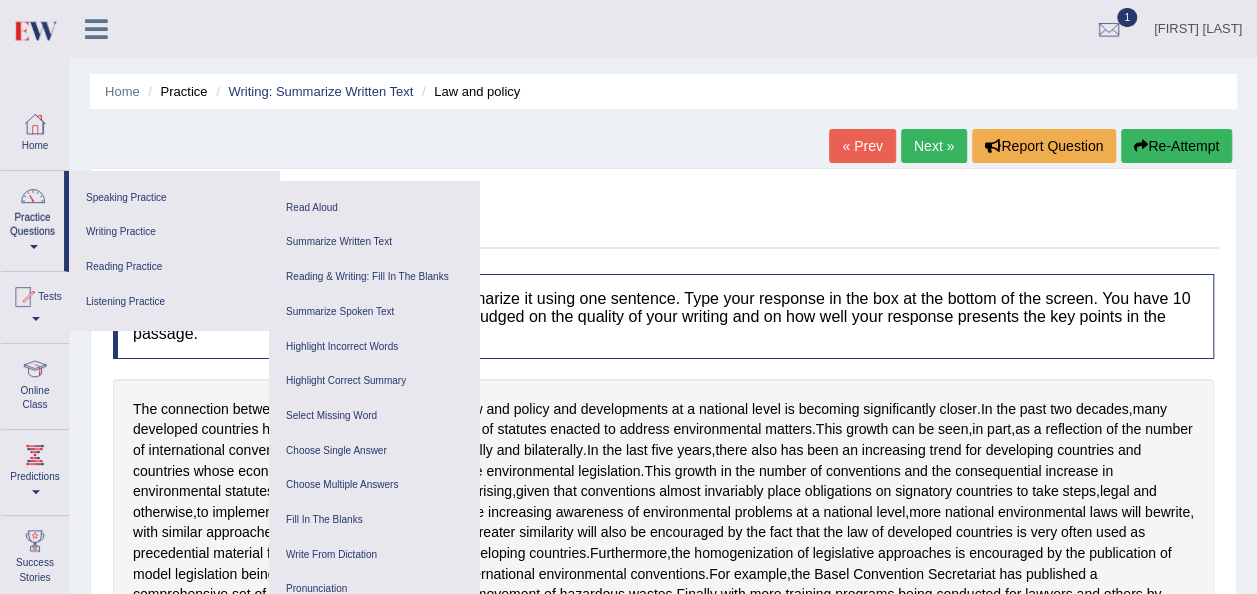 click on "Home
Practice
Writing: Summarize Written Text
Law and policy
« Prev Next »  Report Question  Re-Attempt
Practice Writing: Summarize Written Text
8
Law and policy
Instructions:  Read the passage below and summarize it using one sentence. Type your response in the box at the bottom of the screen. You have 10 minutes to finish this task. Your response will be judged on the quality of your writing and on how well your response presents the key points in the passage.
The   connection   between   international   environmental   law   and   policy   and   developments   at   a   national   level   is   becoming   significantly   closer .  In   the   past   two   decades ,  many   developed   countries   have   greatly   increased   the   number   of   statutes   enacted   to   address   environmental   matters .  This" at bounding box center [663, 528] 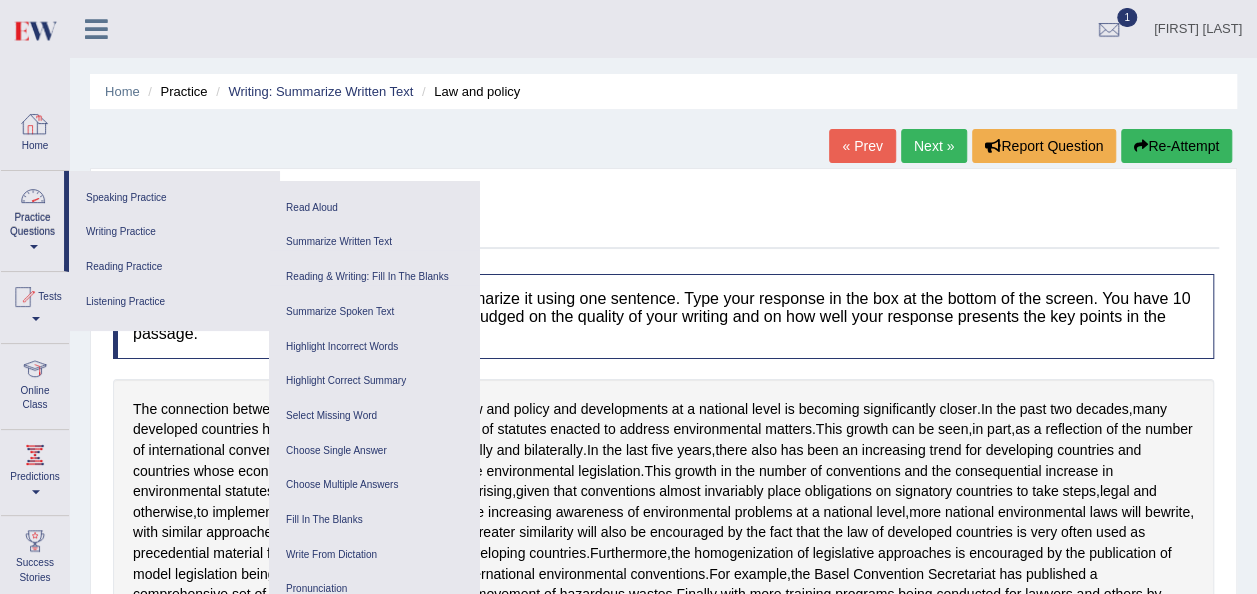 click at bounding box center (35, 124) 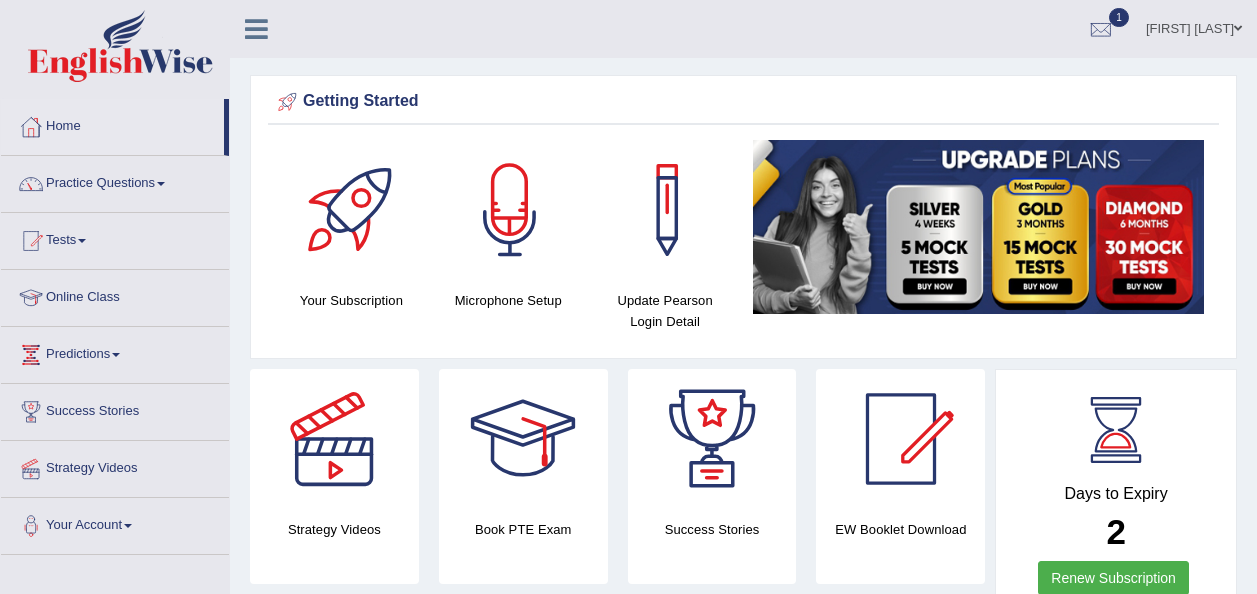 scroll, scrollTop: 0, scrollLeft: 0, axis: both 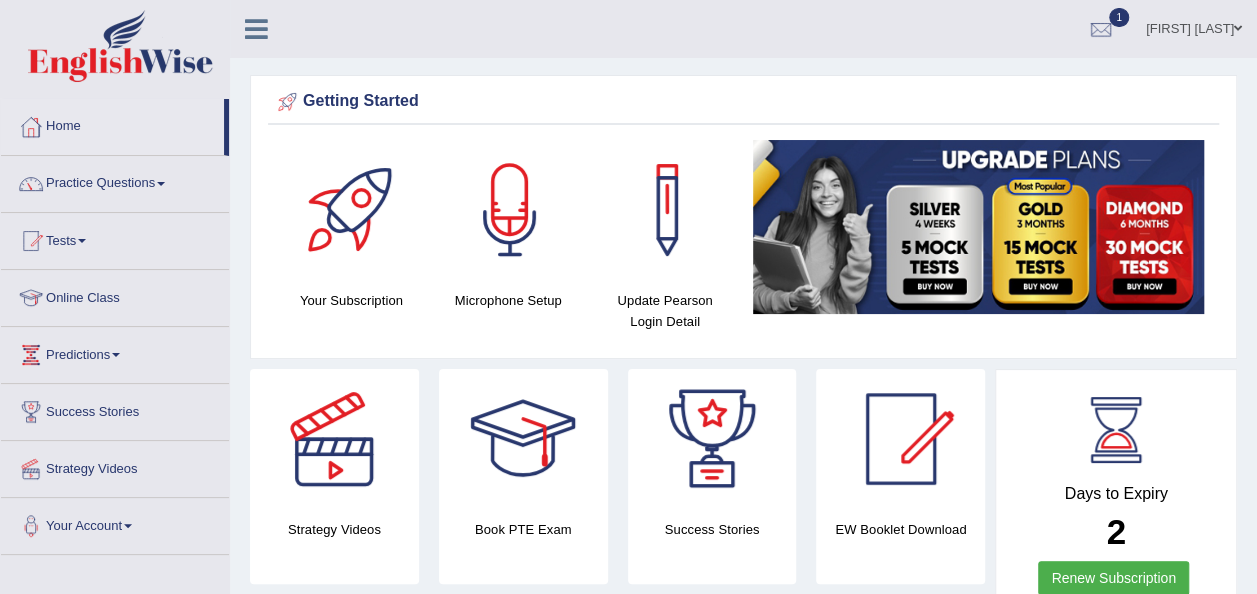 click at bounding box center [510, 210] 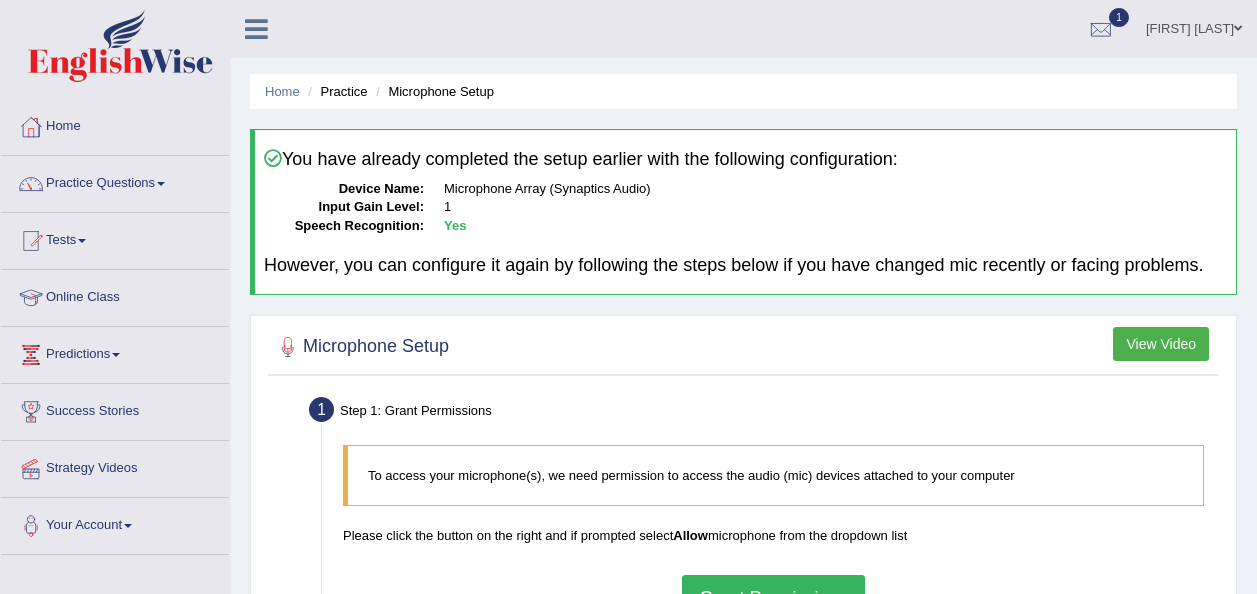 scroll, scrollTop: 0, scrollLeft: 0, axis: both 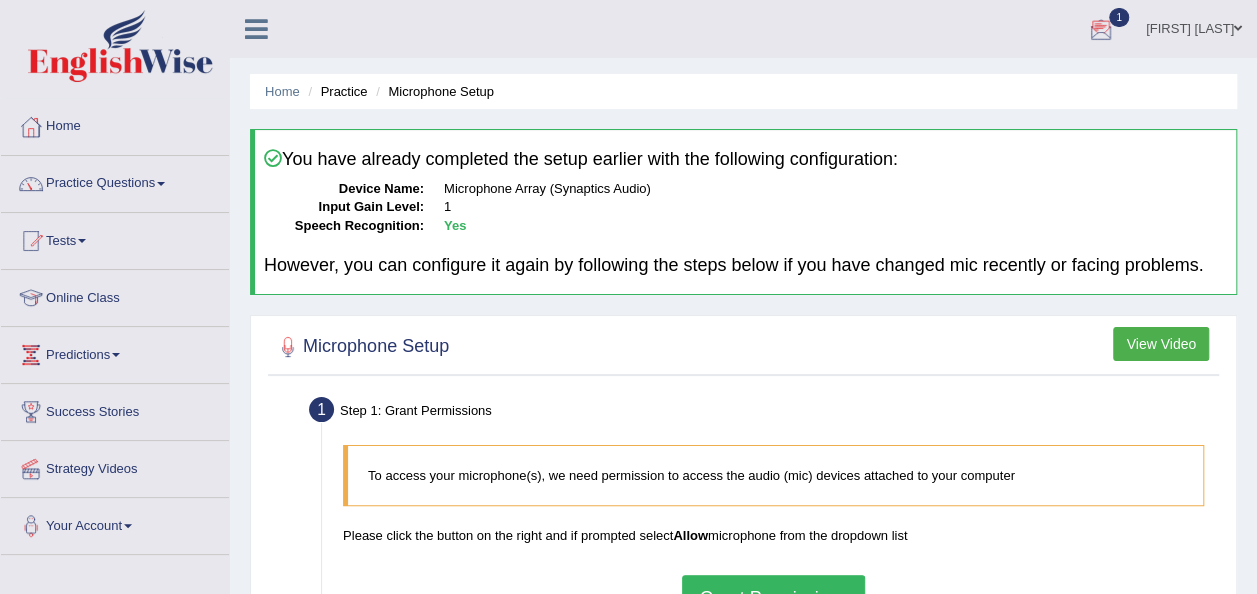 click at bounding box center [1101, 30] 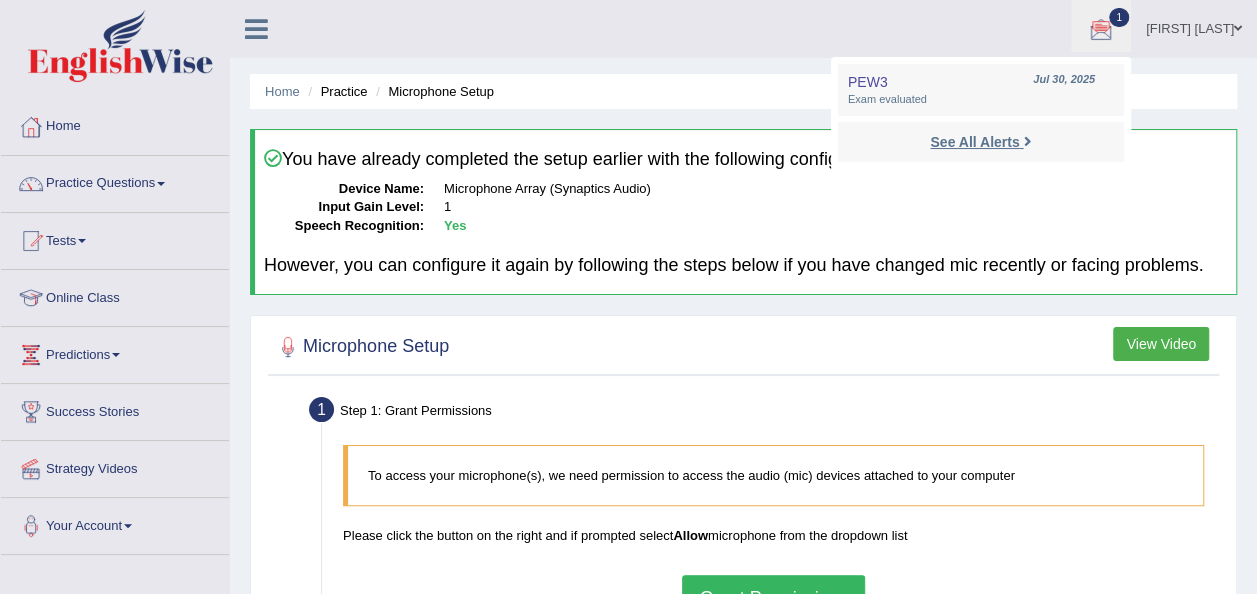 click on "See All Alerts" at bounding box center (980, 142) 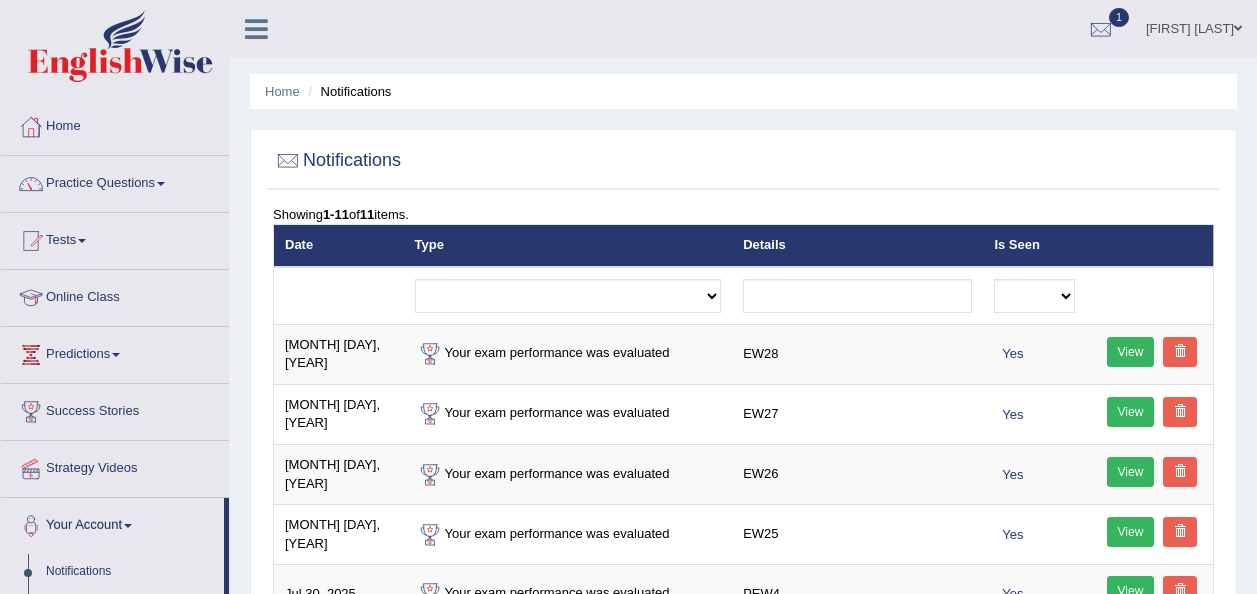 scroll, scrollTop: 0, scrollLeft: 0, axis: both 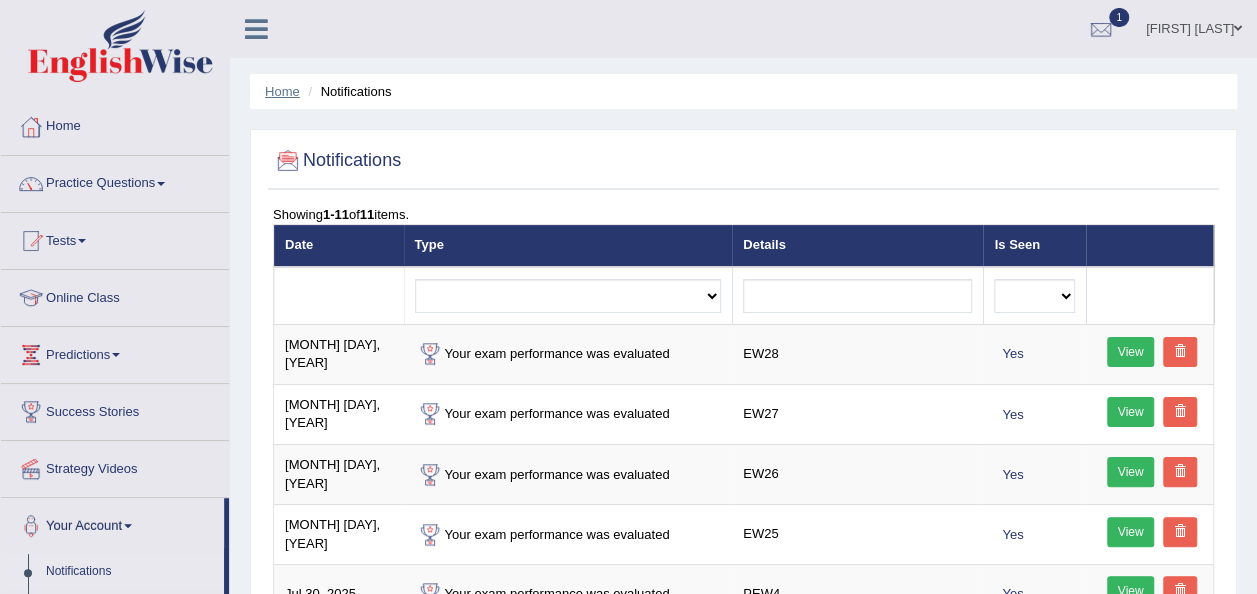 click on "Home" at bounding box center [282, 91] 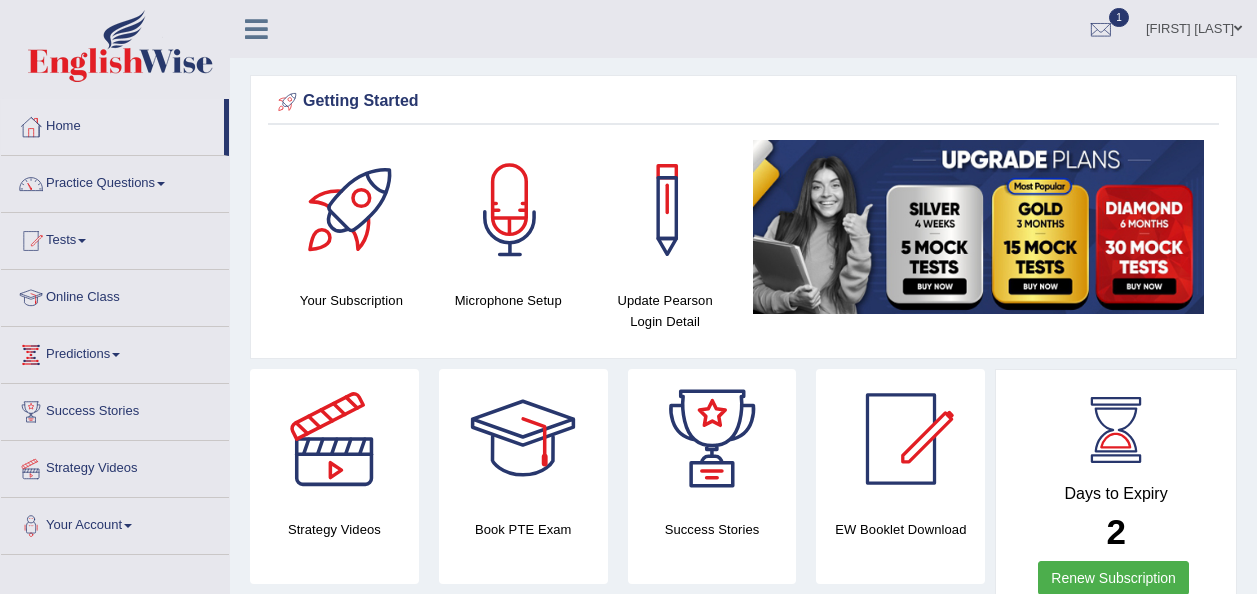 scroll, scrollTop: 0, scrollLeft: 0, axis: both 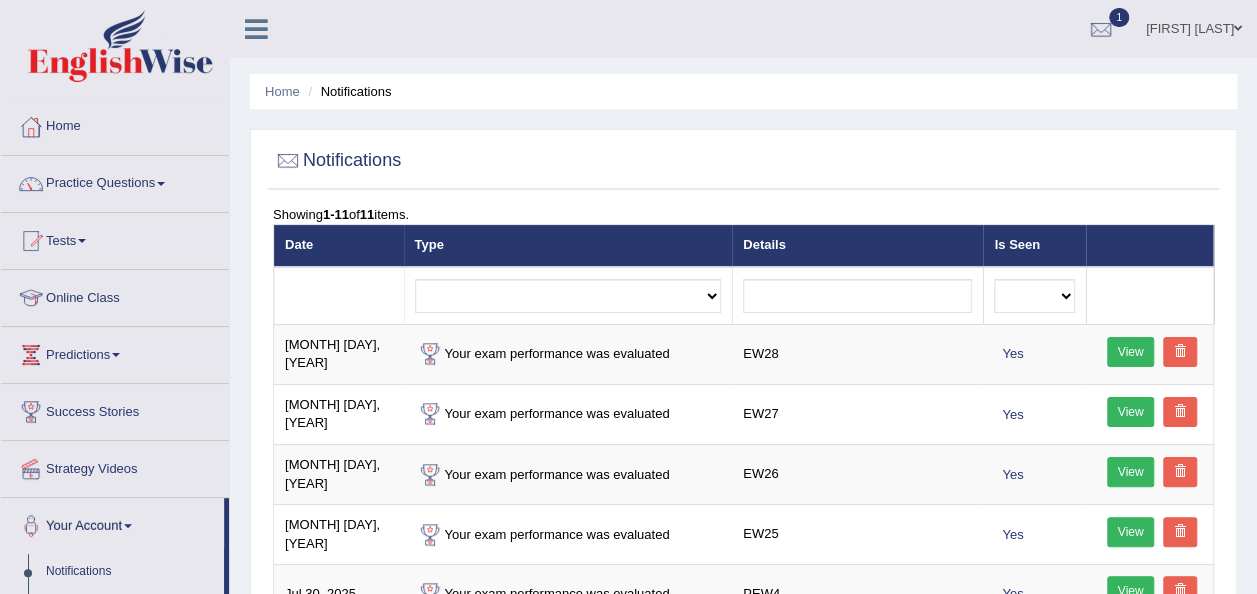 click on "Home" at bounding box center [115, 124] 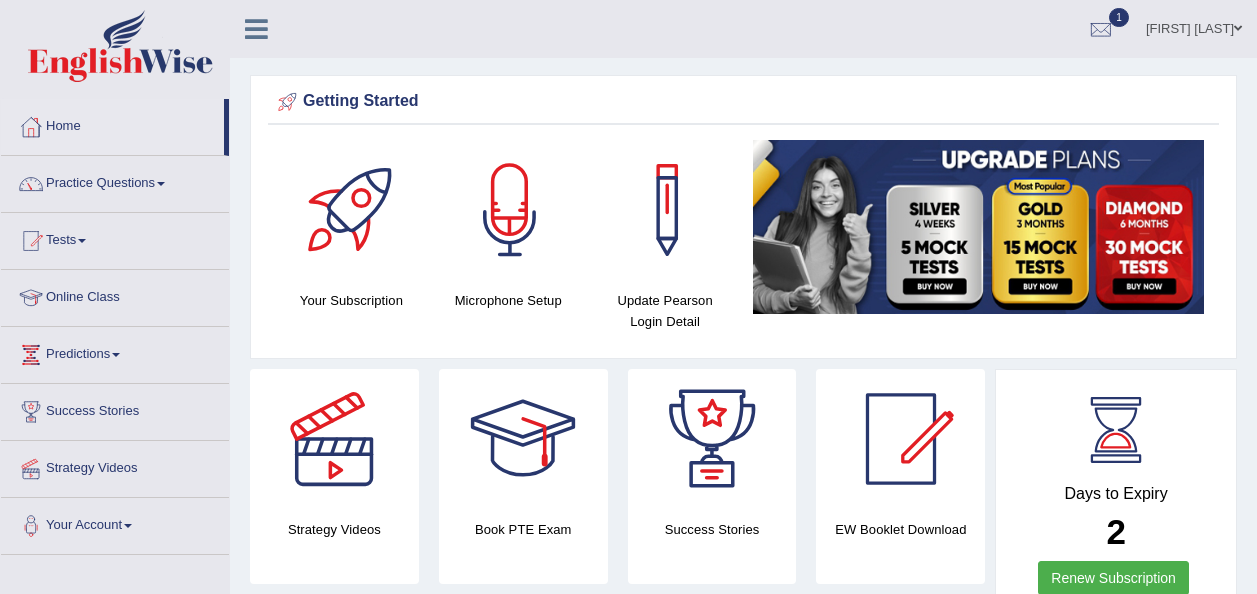 scroll, scrollTop: 0, scrollLeft: 0, axis: both 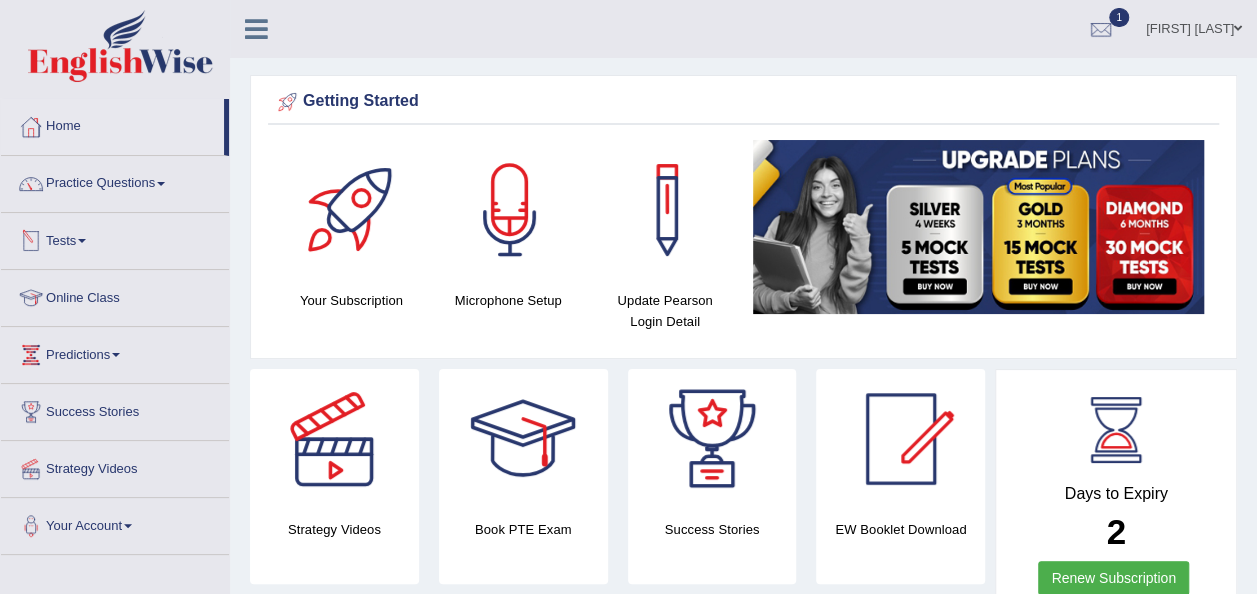 click on "Tests" at bounding box center (115, 238) 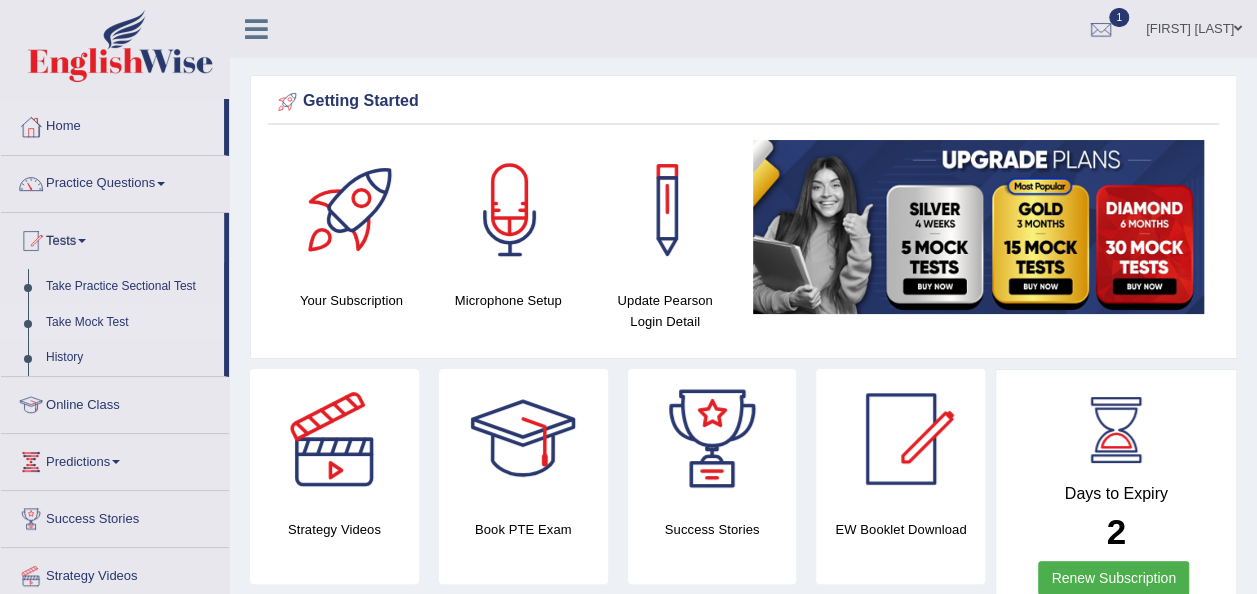 click on "Take Mock Test" at bounding box center [130, 323] 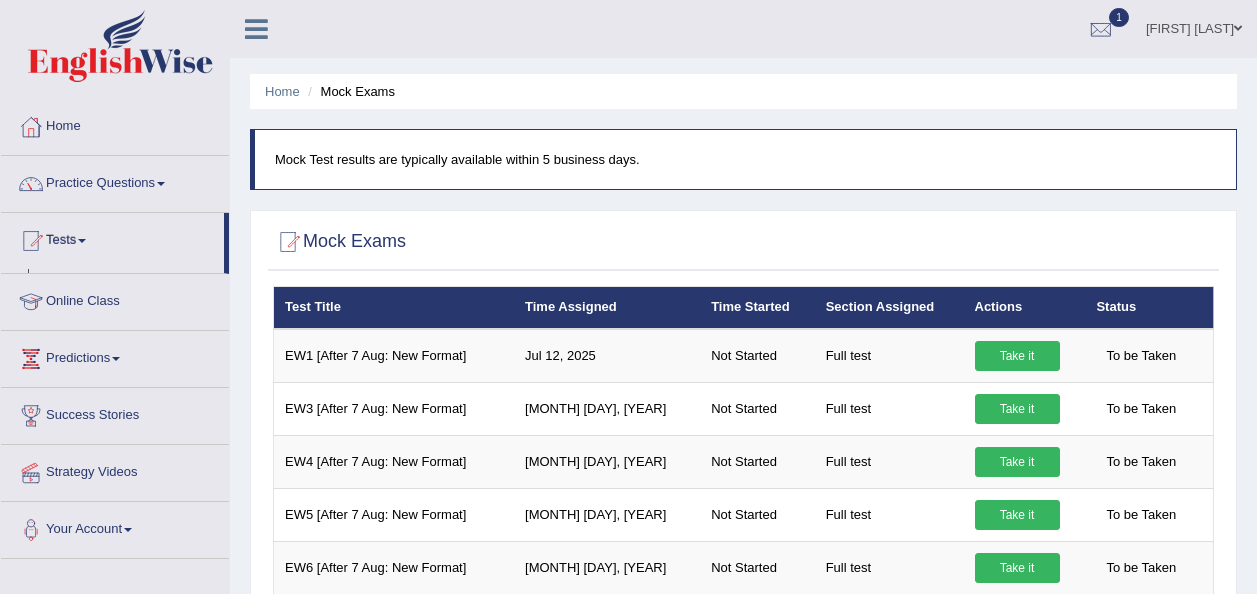 scroll, scrollTop: 0, scrollLeft: 0, axis: both 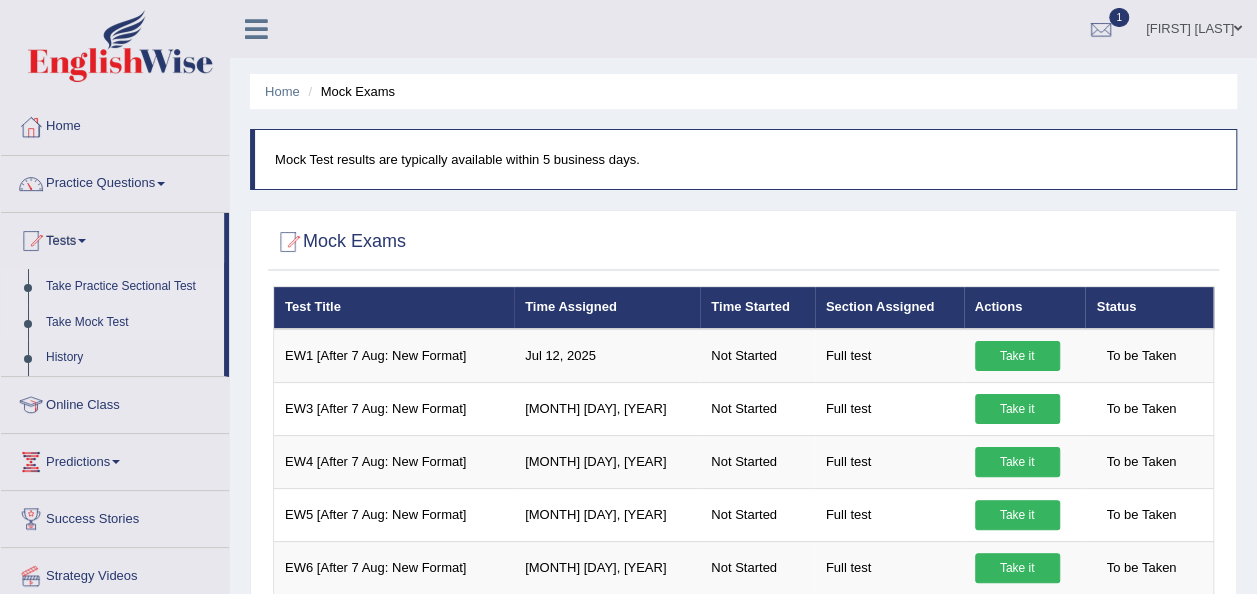 click on "Take Practice Sectional Test" at bounding box center [130, 287] 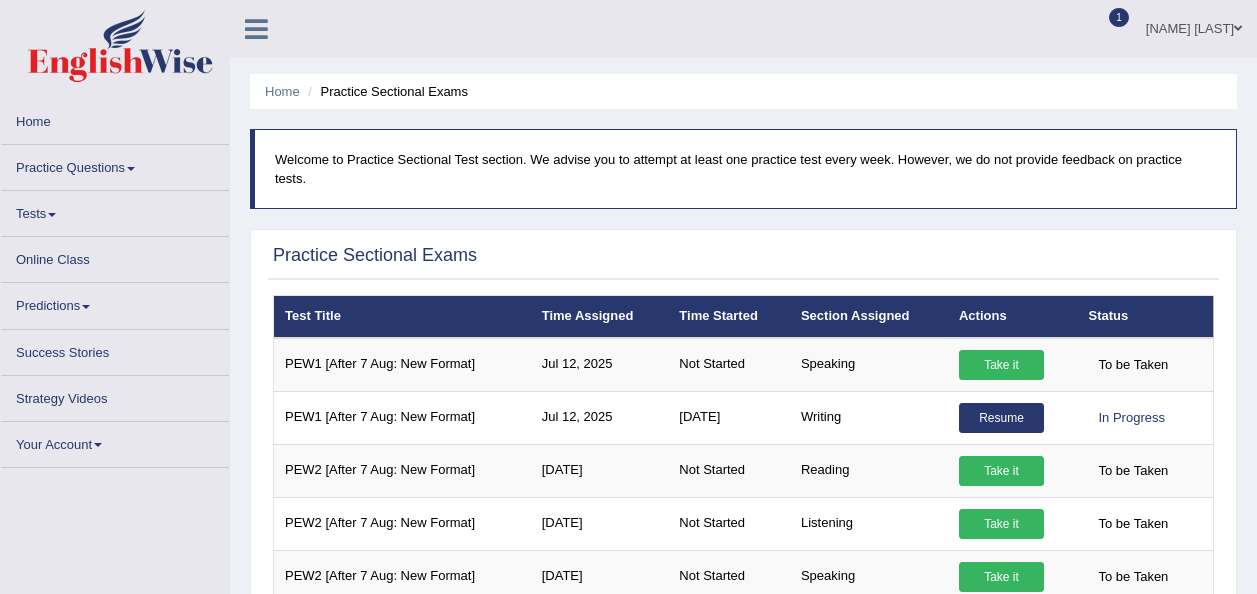 scroll, scrollTop: 0, scrollLeft: 0, axis: both 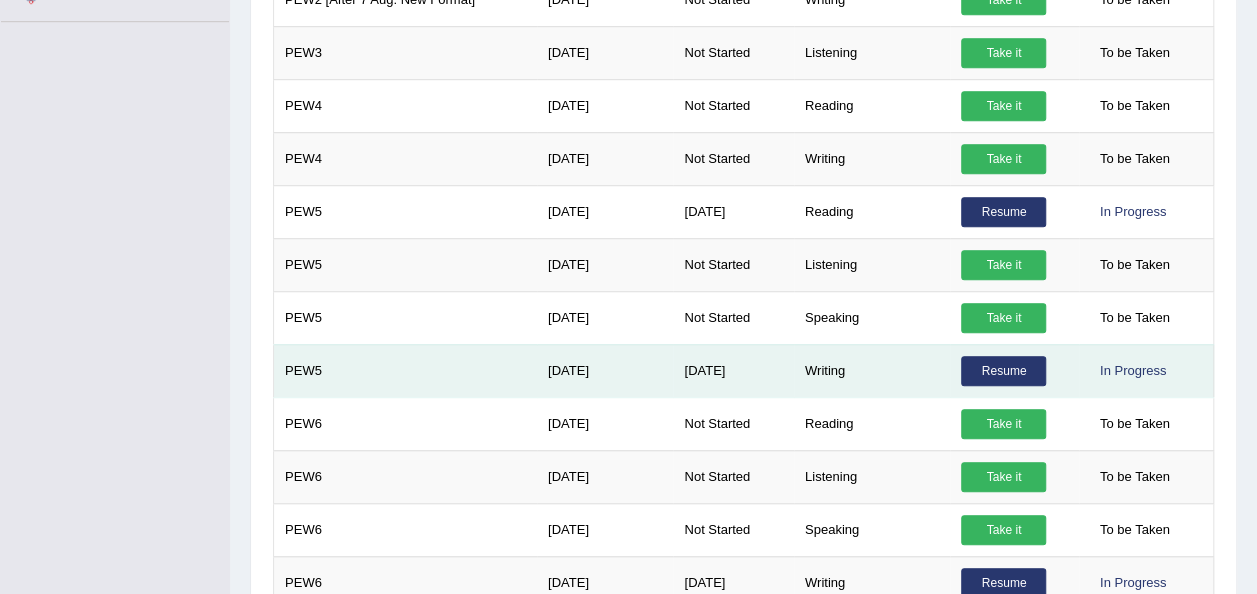click on "Resume" at bounding box center [1003, 371] 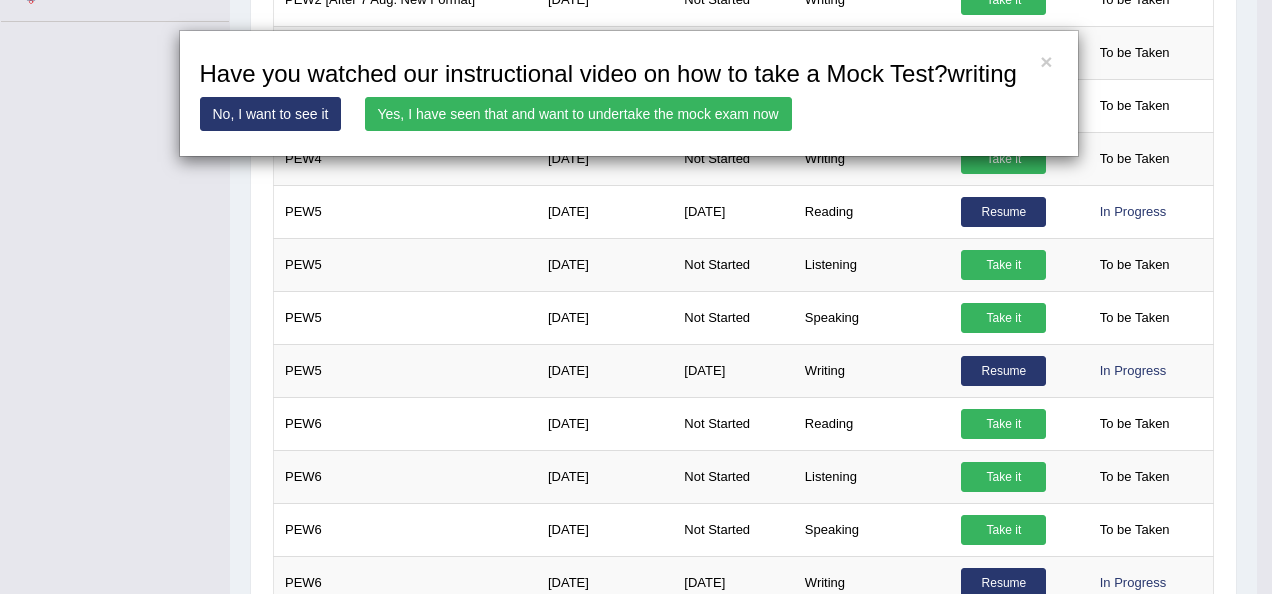 click on "Yes, I have seen that and want to undertake the mock exam now" at bounding box center [578, 114] 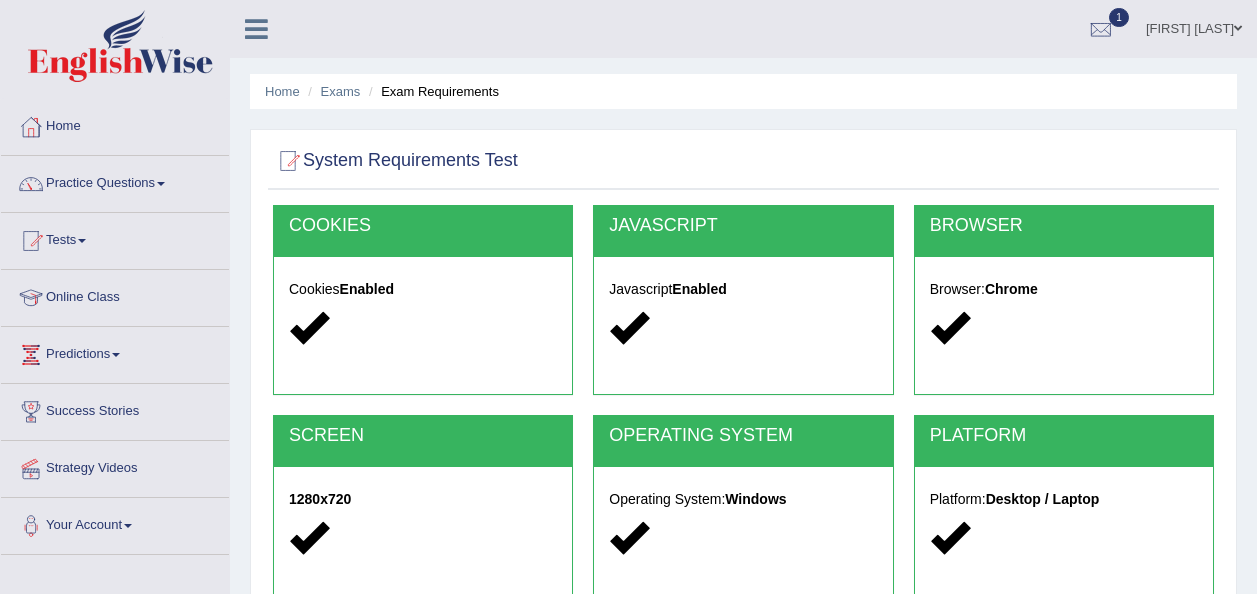 scroll, scrollTop: 0, scrollLeft: 0, axis: both 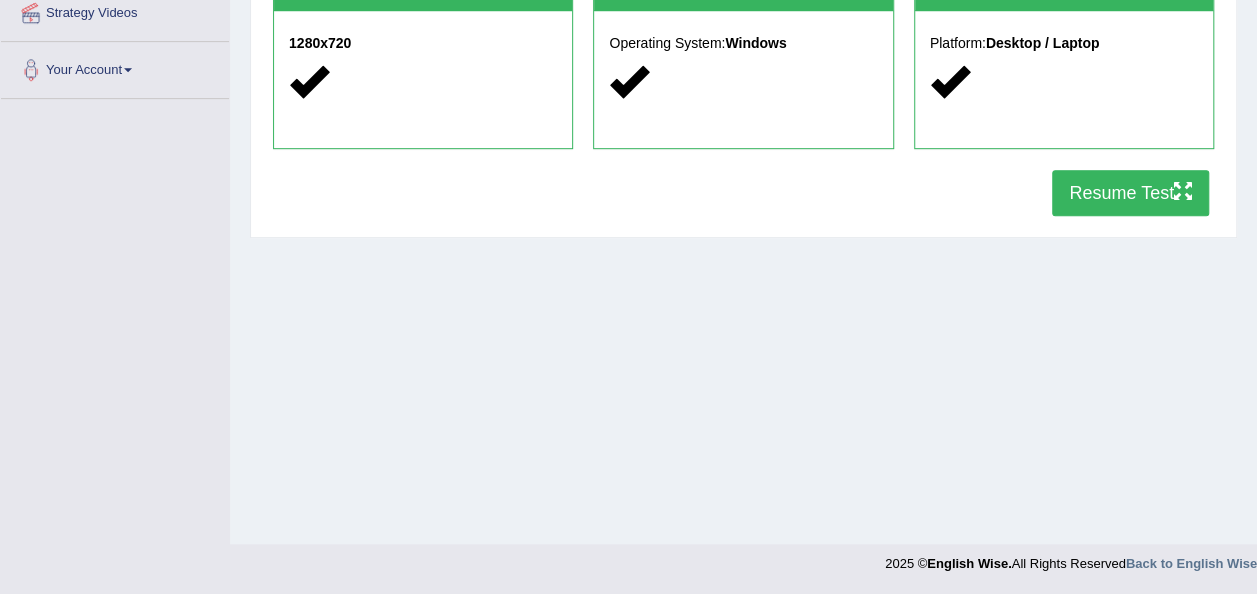 click on "Resume Test" at bounding box center [1130, 193] 